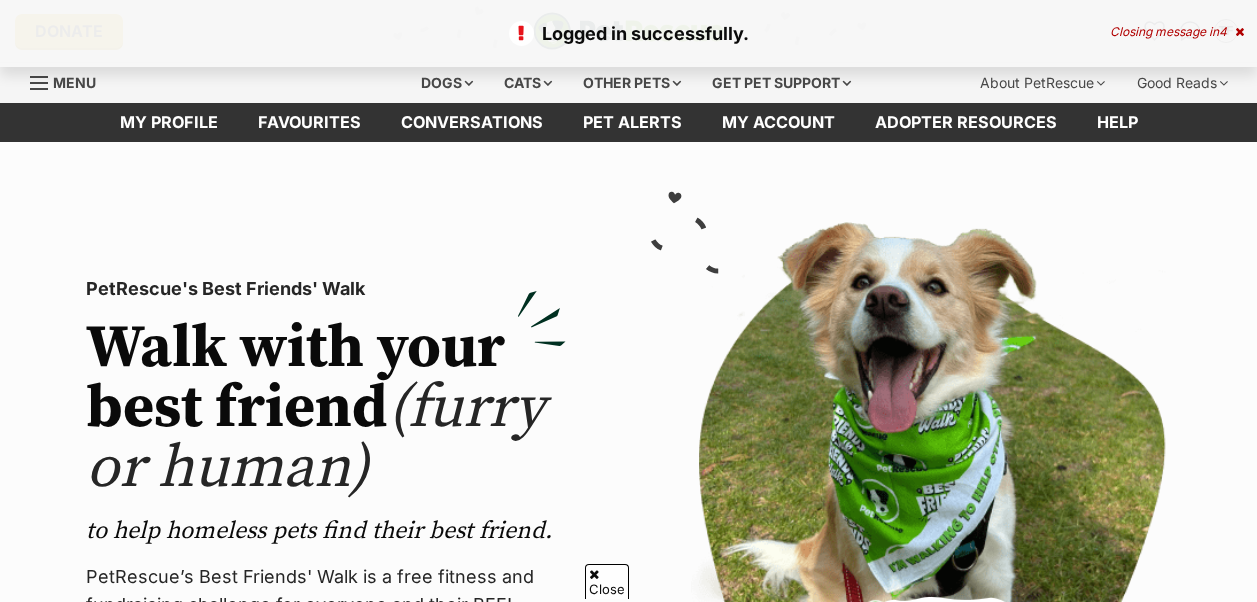 scroll, scrollTop: 925, scrollLeft: 0, axis: vertical 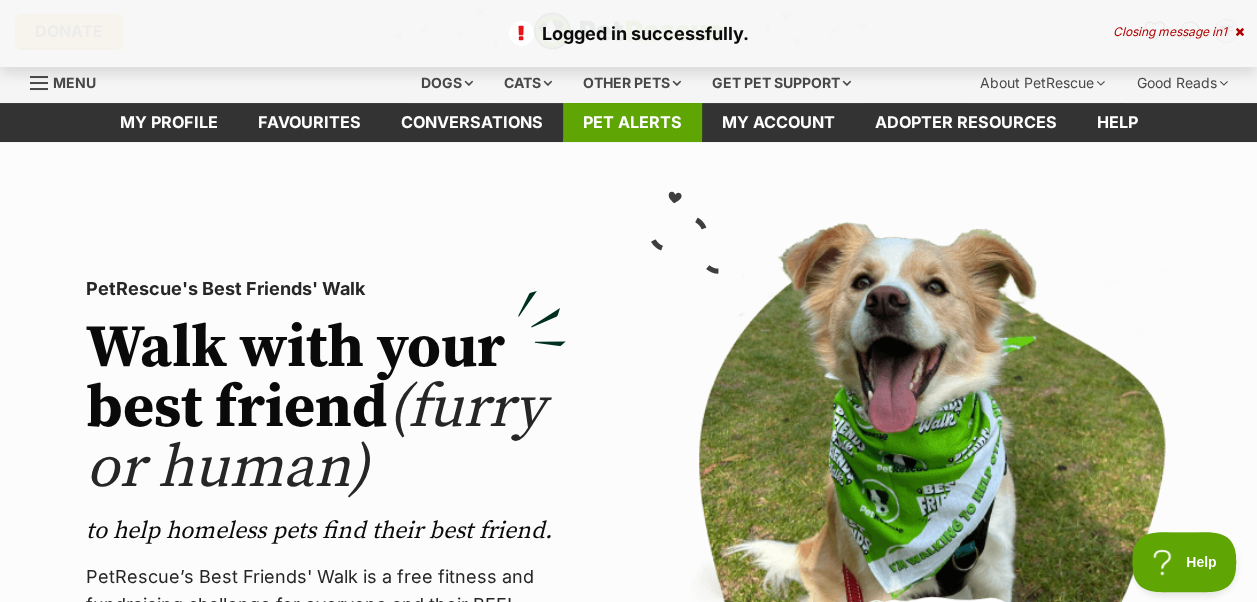 click on "Pet alerts" at bounding box center [632, 122] 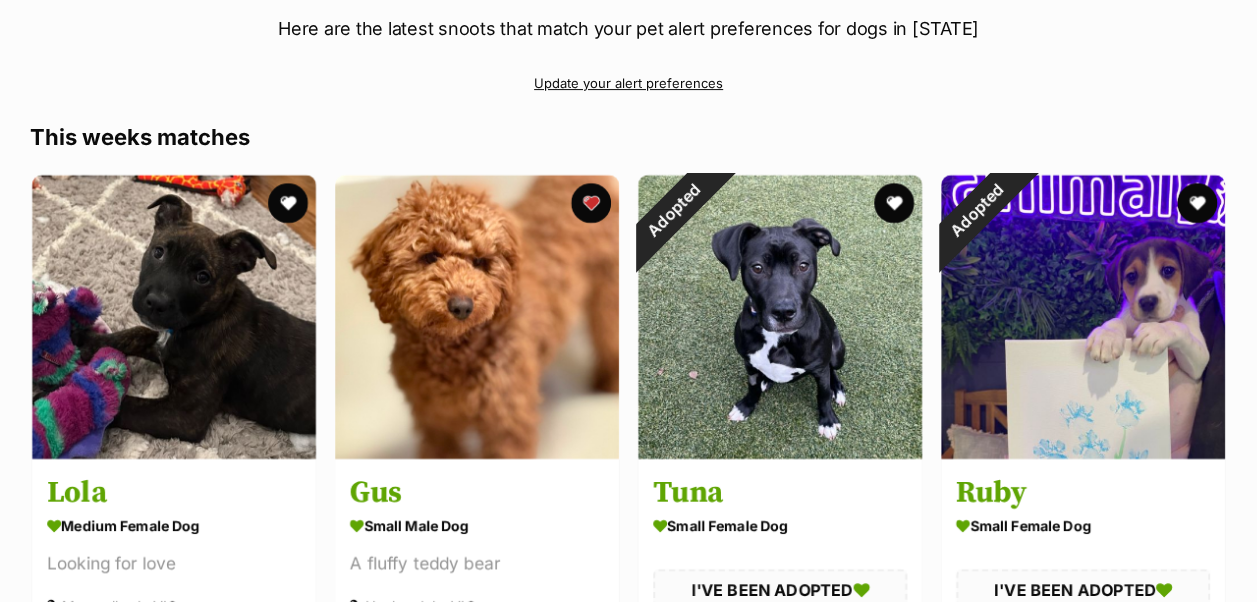 scroll, scrollTop: 302, scrollLeft: 0, axis: vertical 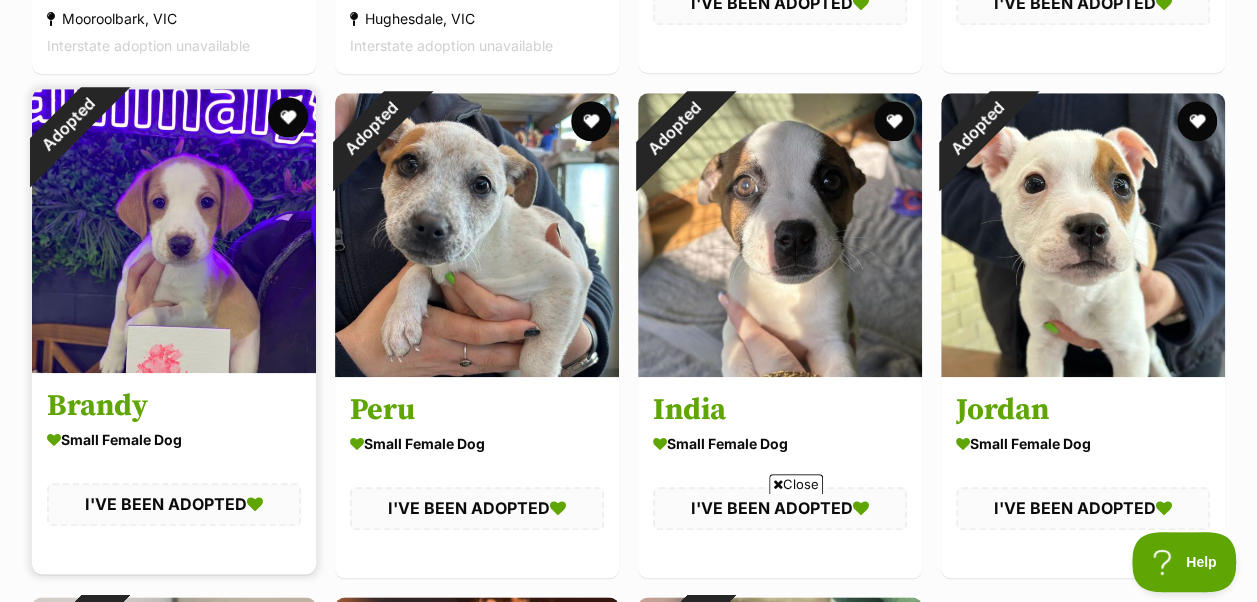 click at bounding box center [174, 231] 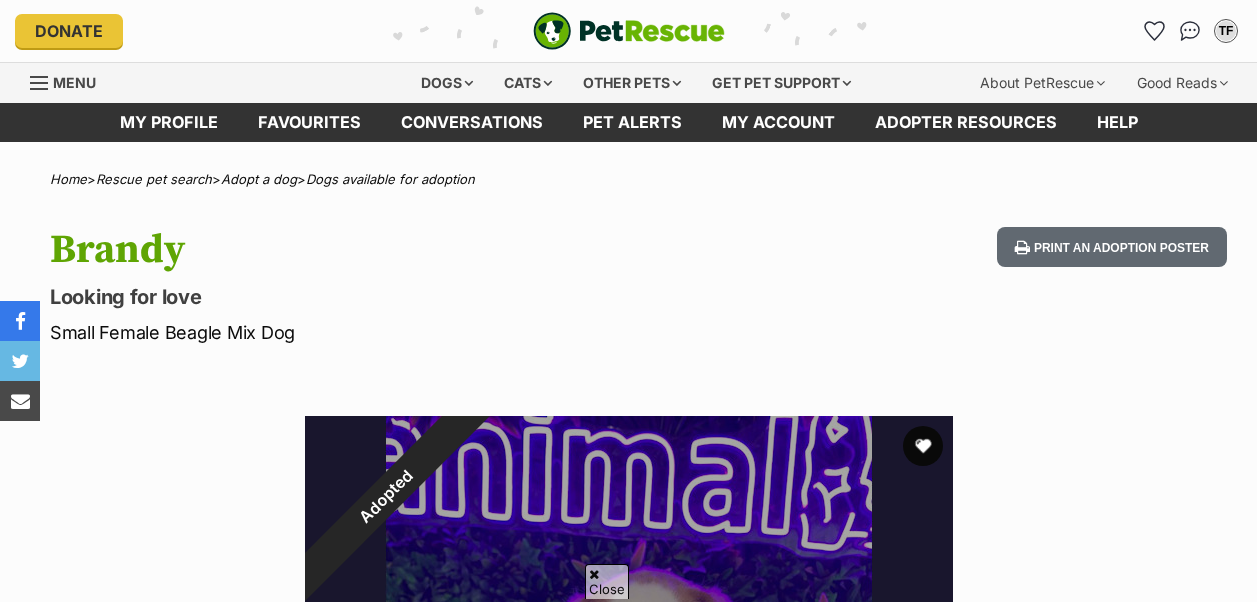 scroll, scrollTop: 386, scrollLeft: 0, axis: vertical 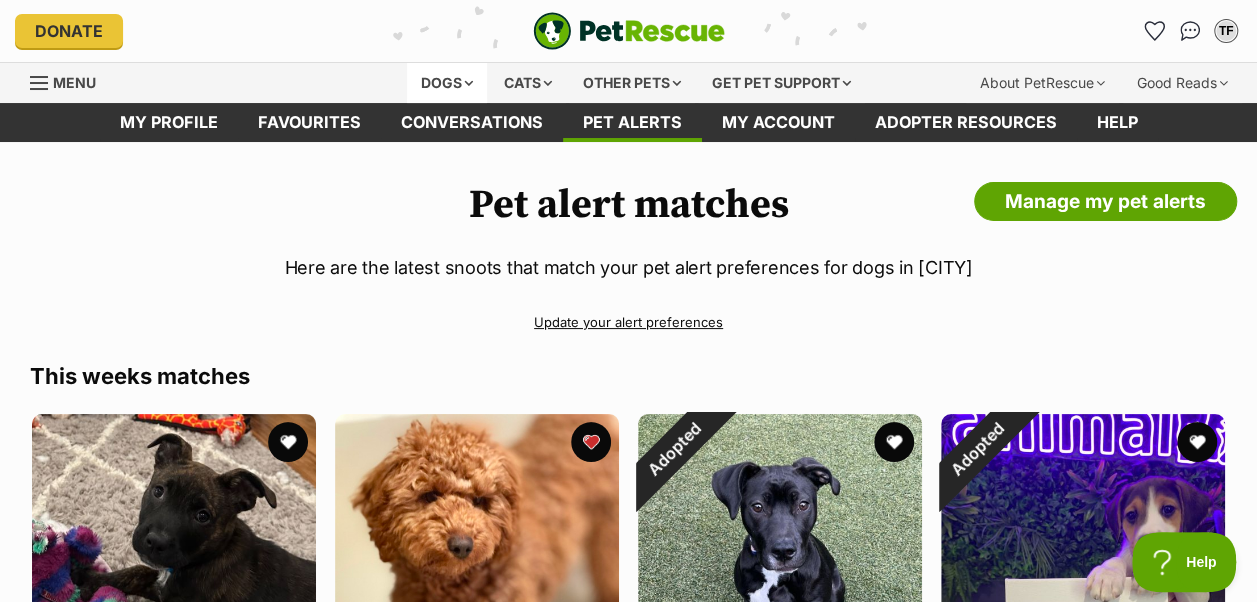 click on "Dogs" at bounding box center [447, 83] 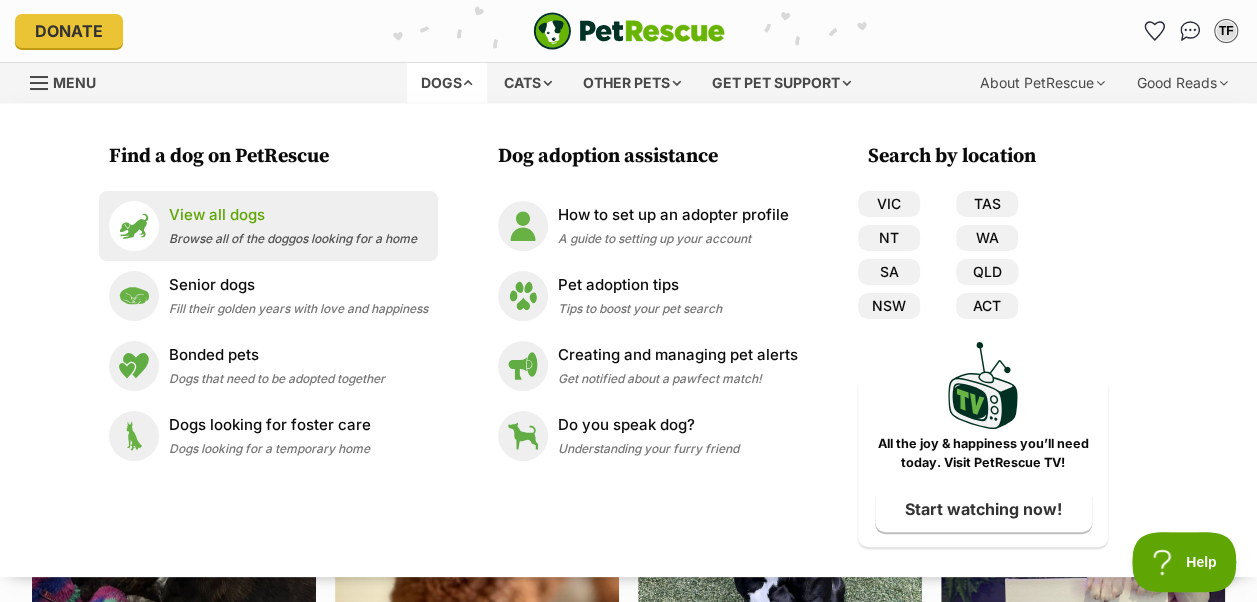 click on "View all dogs
Browse all of the doggos looking for a home" at bounding box center [268, 226] 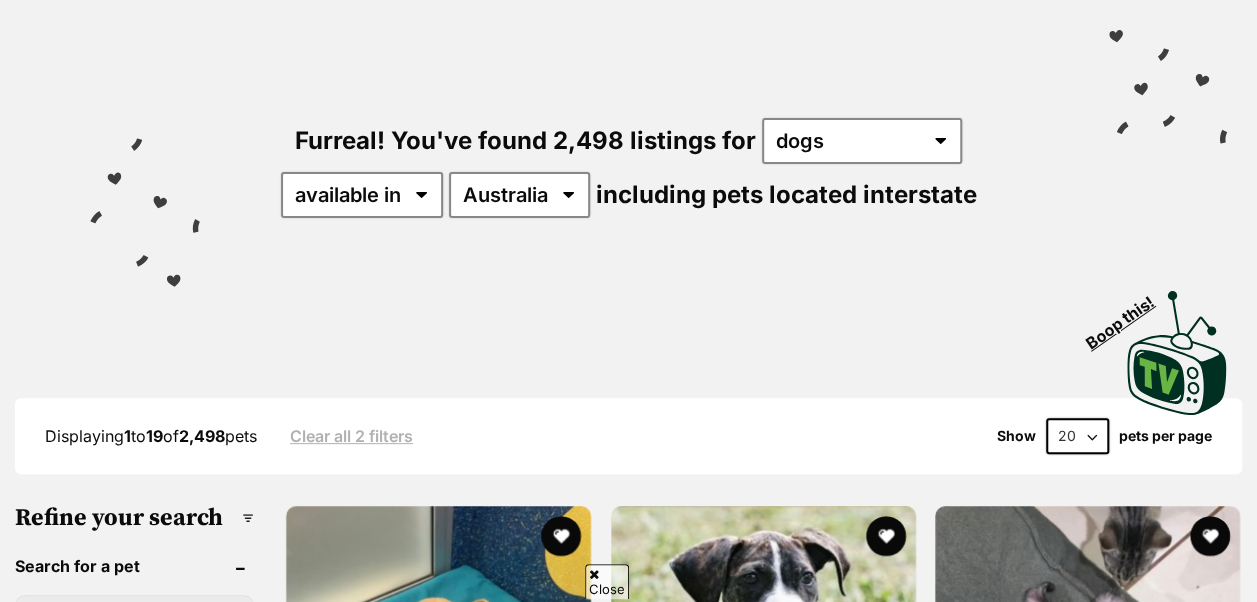 scroll, scrollTop: 184, scrollLeft: 0, axis: vertical 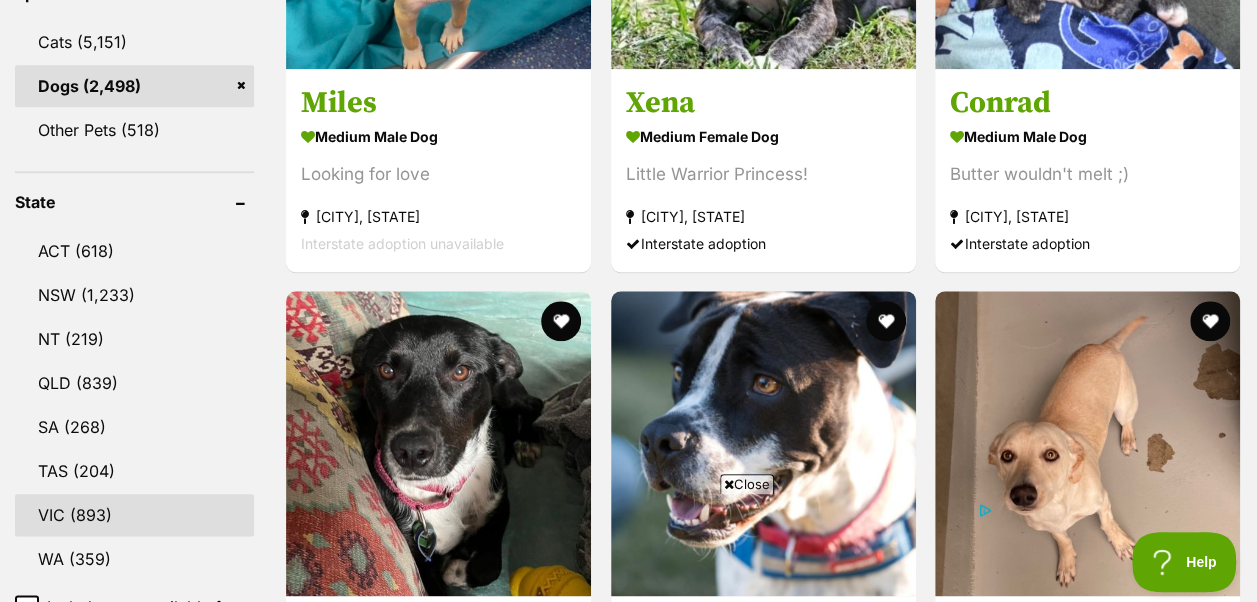 click on "VIC (893)" at bounding box center [134, 515] 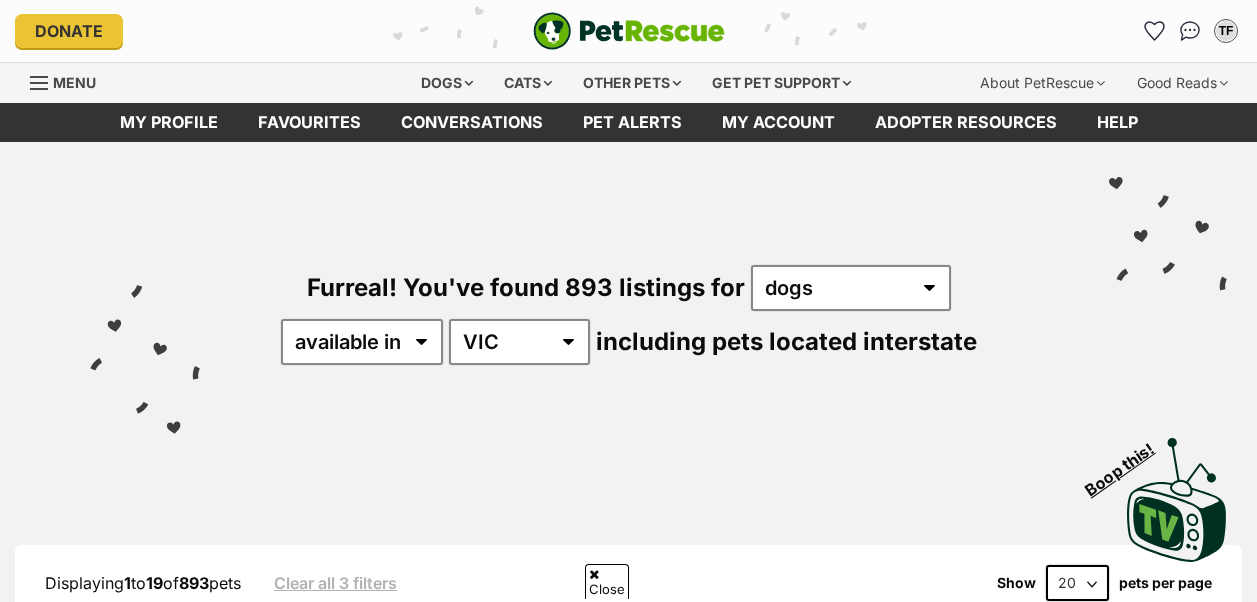 scroll, scrollTop: 1057, scrollLeft: 0, axis: vertical 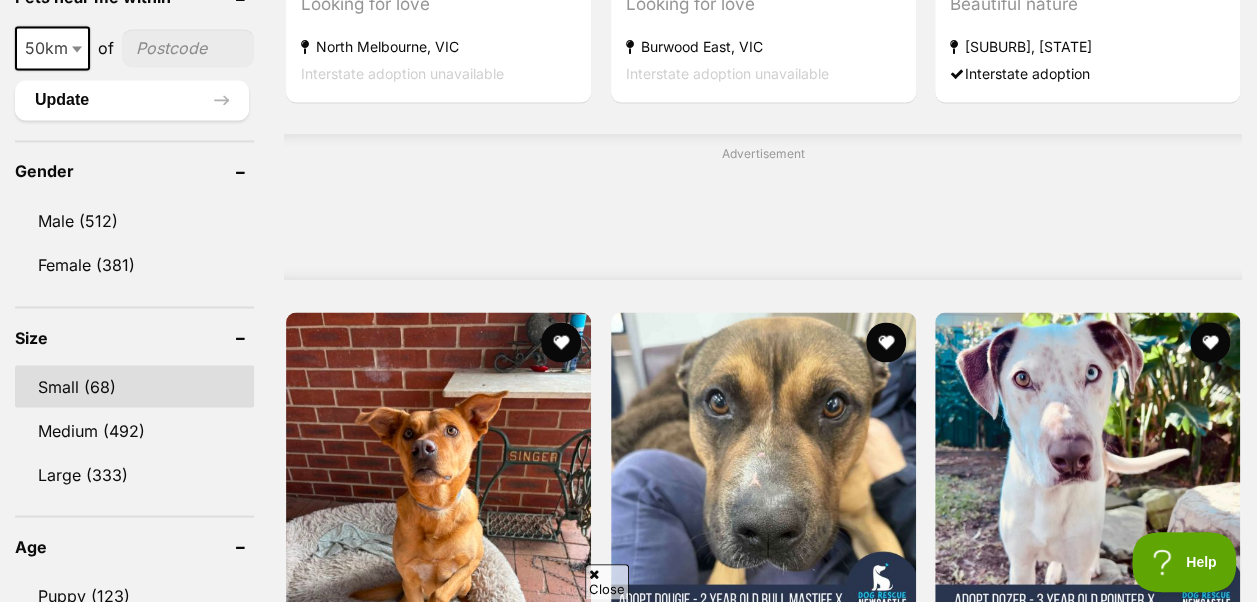 click on "Small (68)" at bounding box center [134, 386] 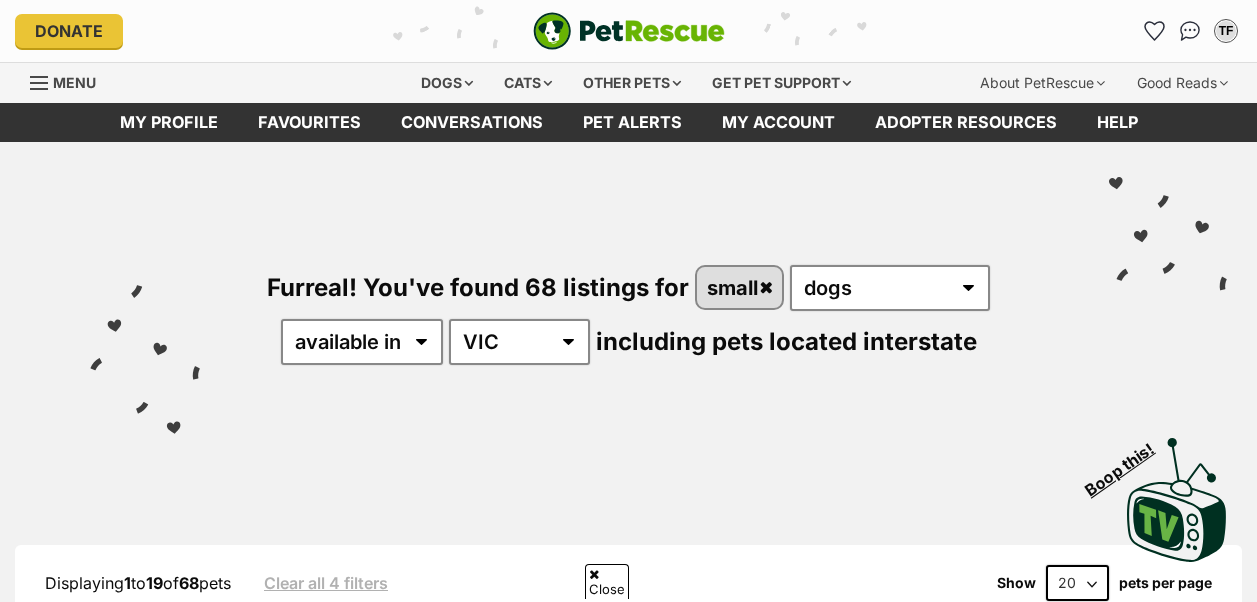 scroll, scrollTop: 653, scrollLeft: 0, axis: vertical 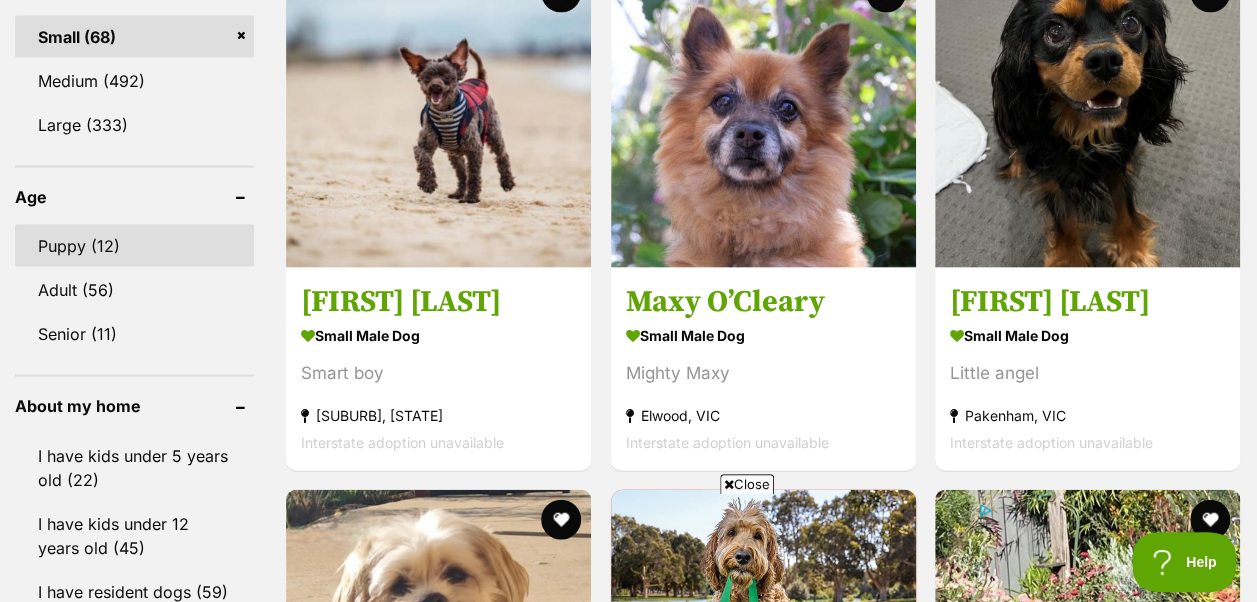 click on "Puppy (12)" at bounding box center [134, 246] 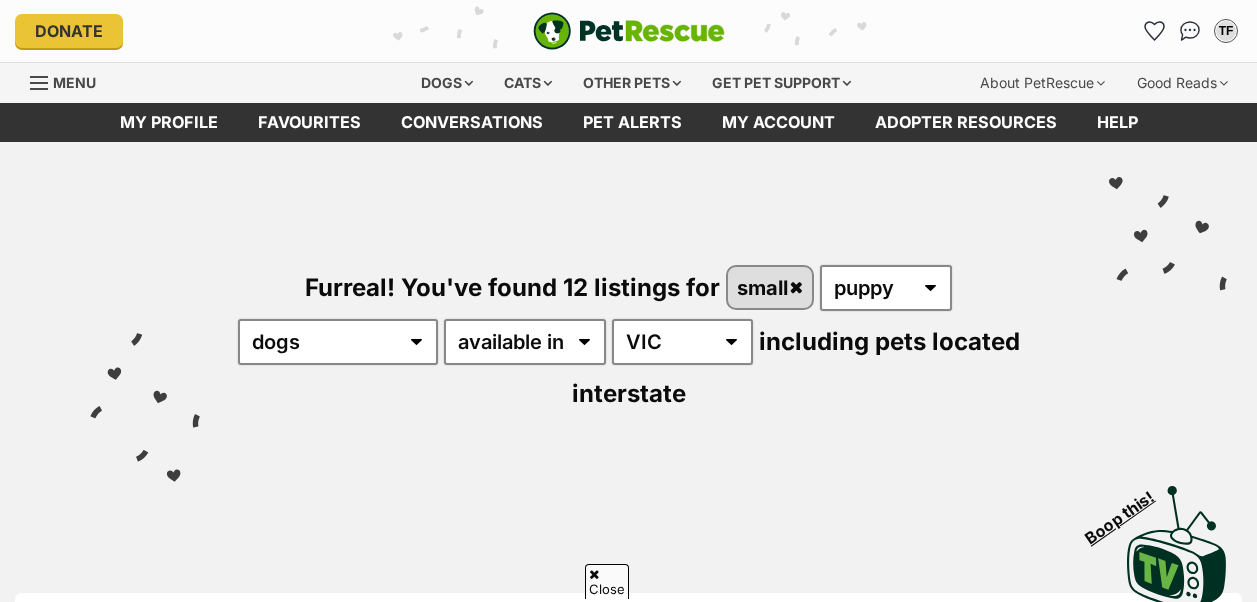 scroll, scrollTop: 598, scrollLeft: 0, axis: vertical 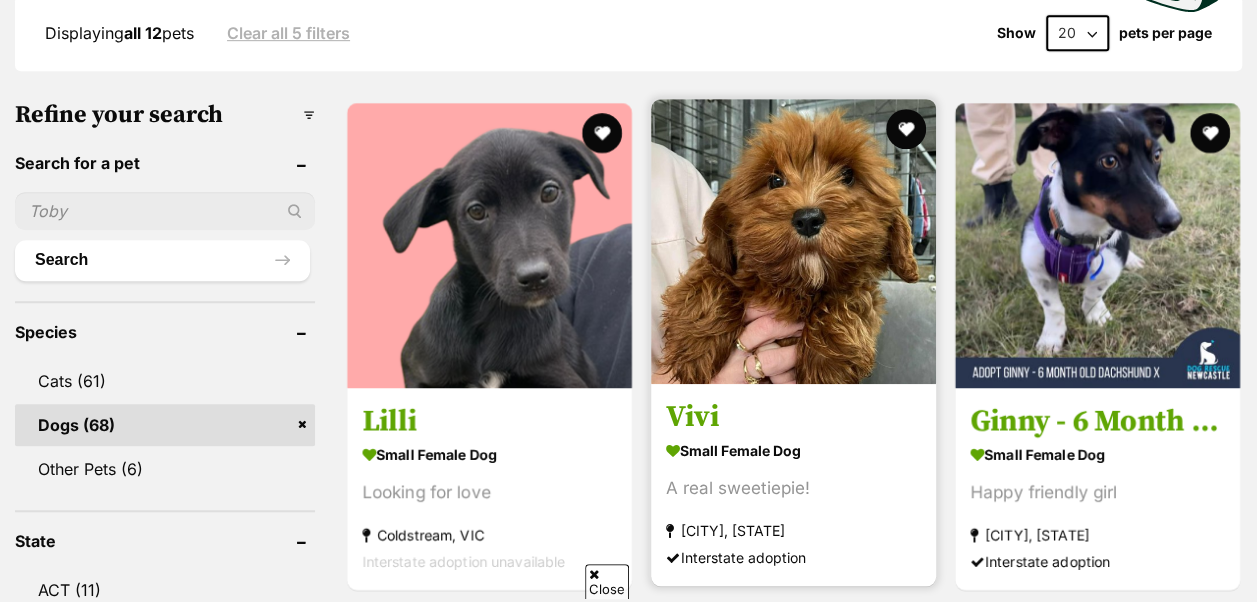 click on "small female Dog" at bounding box center (793, 451) 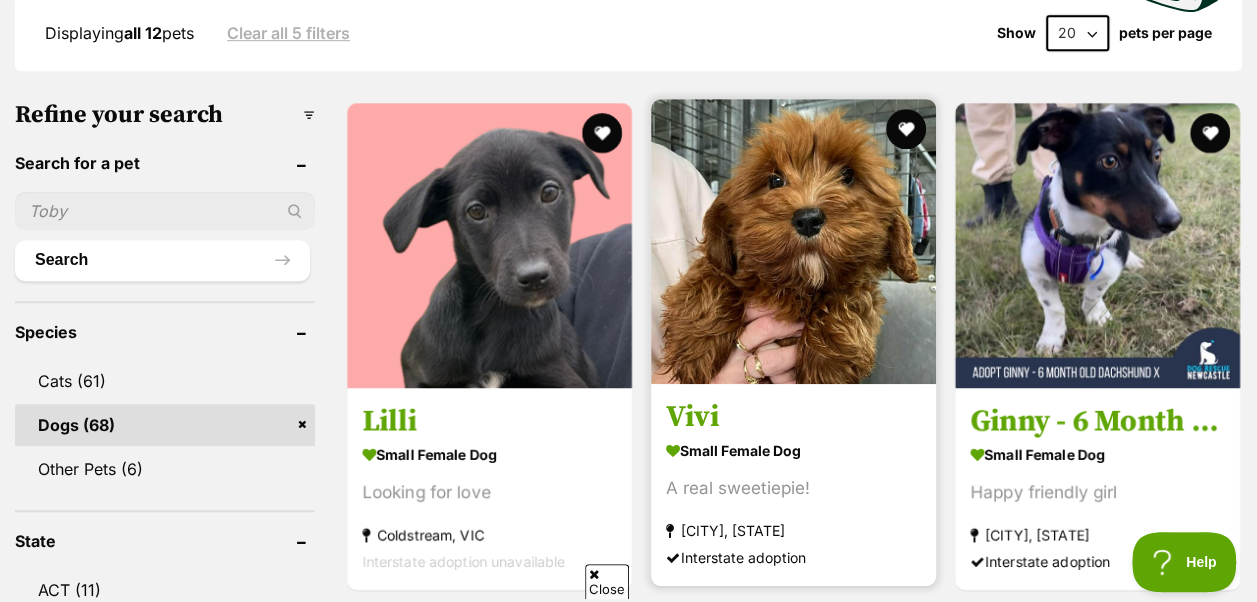 scroll, scrollTop: 0, scrollLeft: 0, axis: both 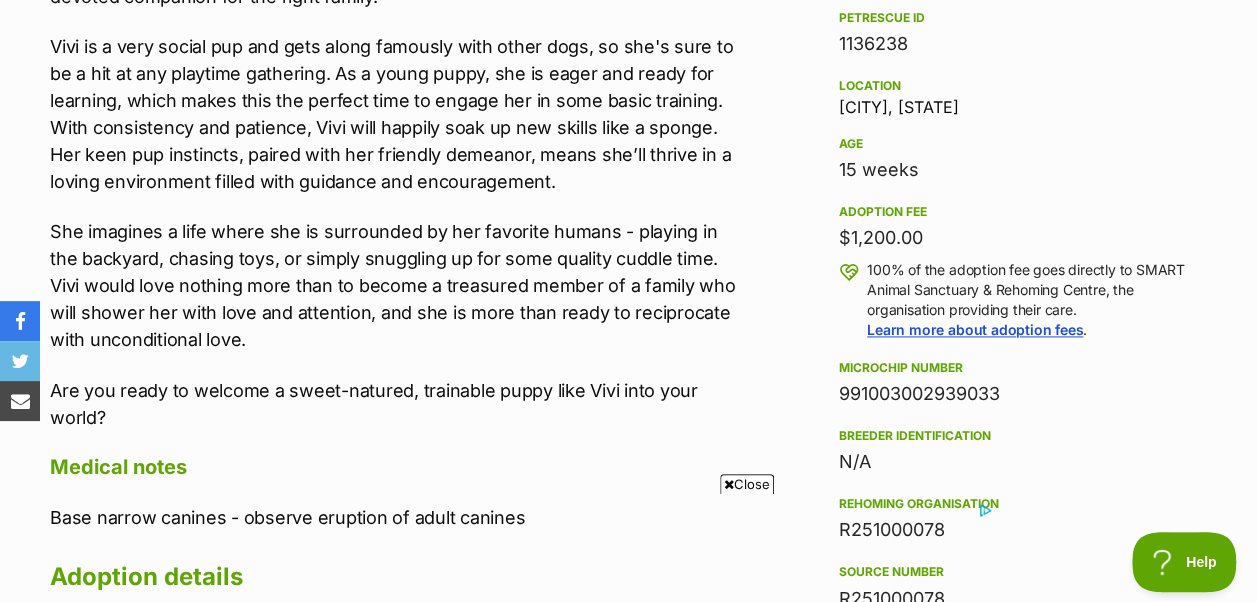 drag, startPoint x: 838, startPoint y: 242, endPoint x: 956, endPoint y: 234, distance: 118.270874 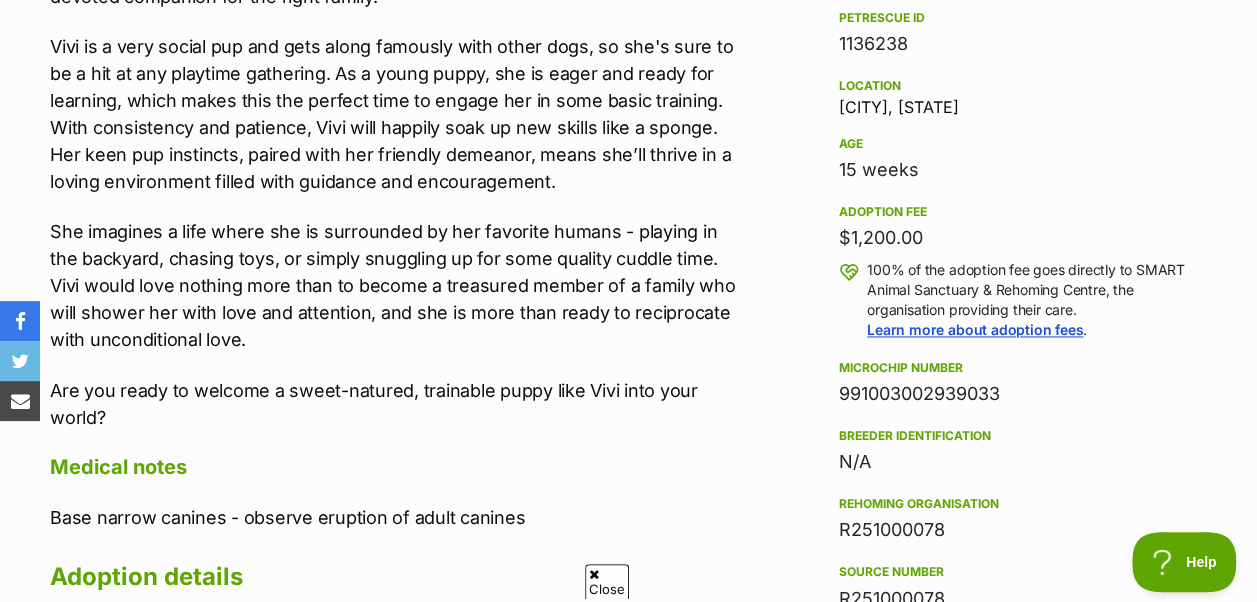 drag, startPoint x: 956, startPoint y: 234, endPoint x: 931, endPoint y: 238, distance: 25.317978 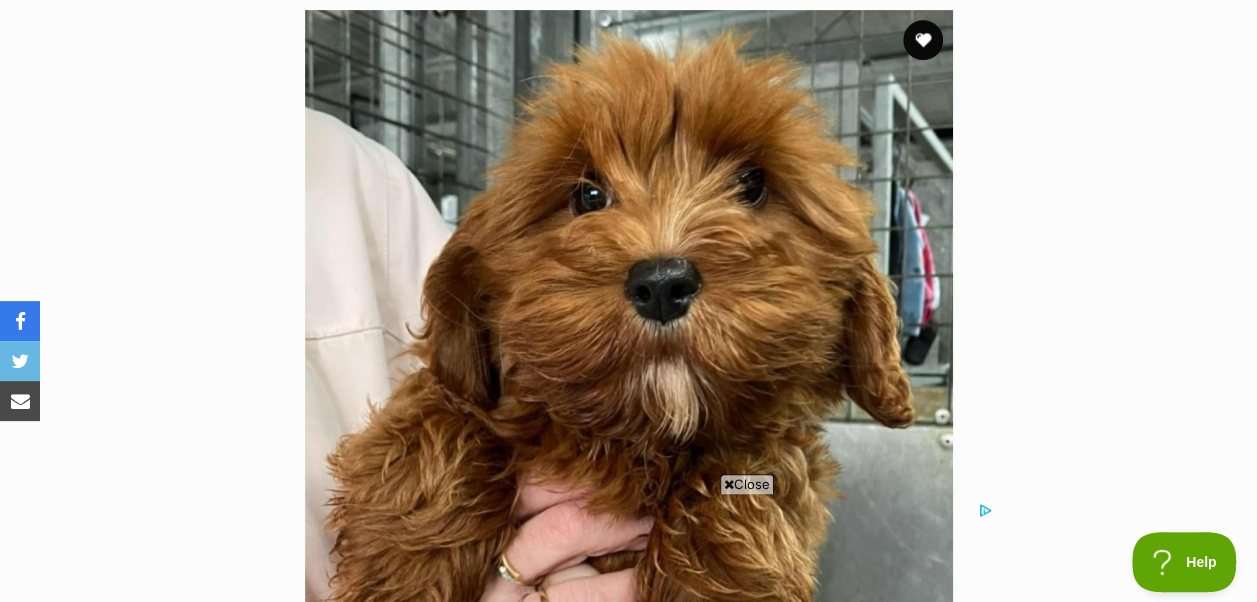 scroll, scrollTop: 0, scrollLeft: 0, axis: both 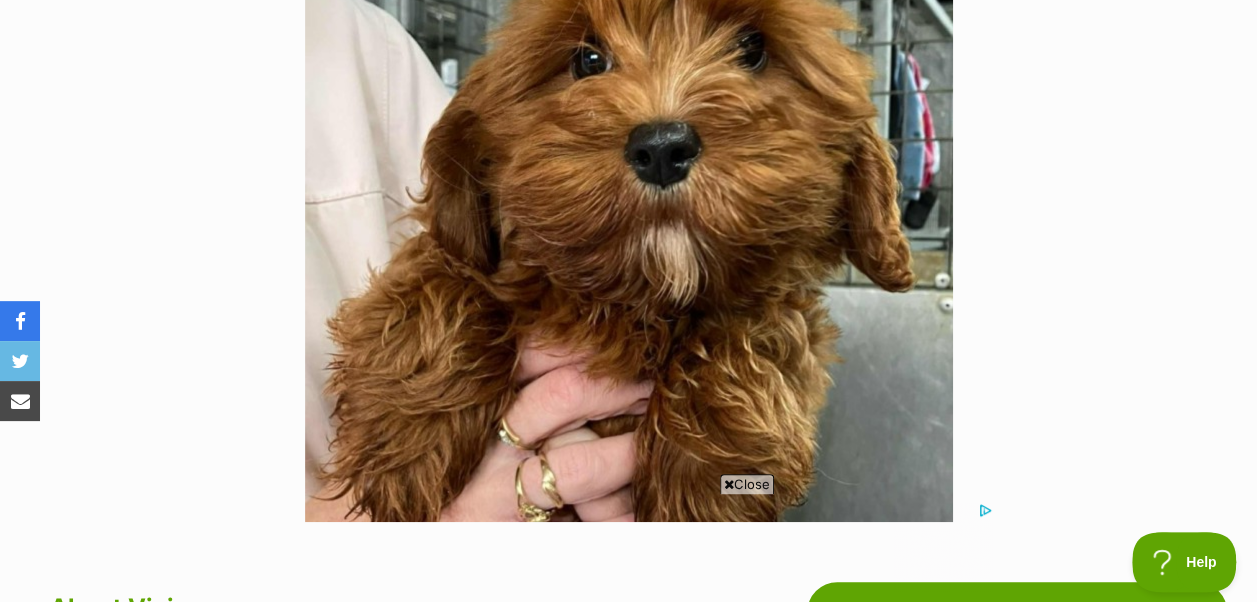 click on "Close" at bounding box center [747, 484] 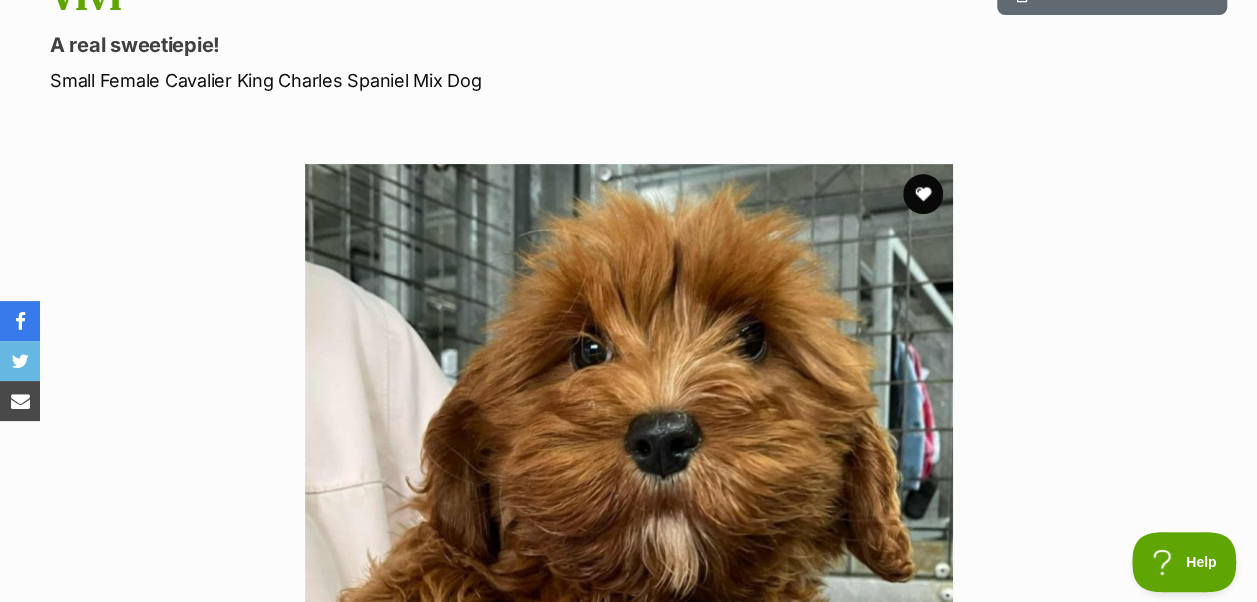 scroll, scrollTop: 242, scrollLeft: 0, axis: vertical 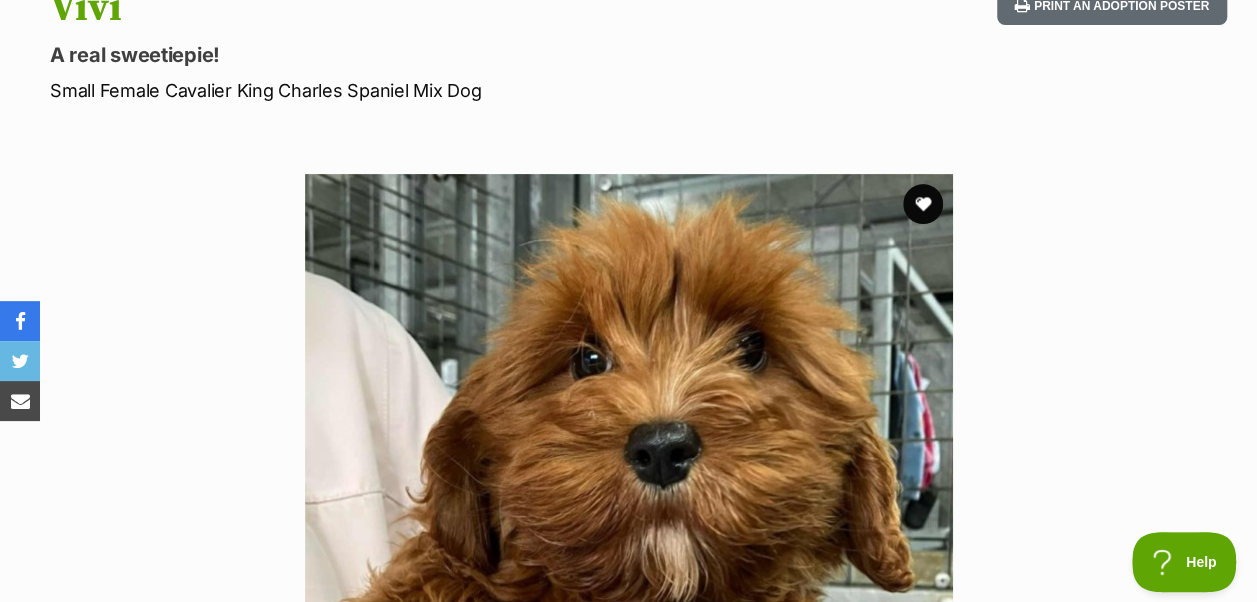 drag, startPoint x: 41, startPoint y: 100, endPoint x: 478, endPoint y: 92, distance: 437.0732 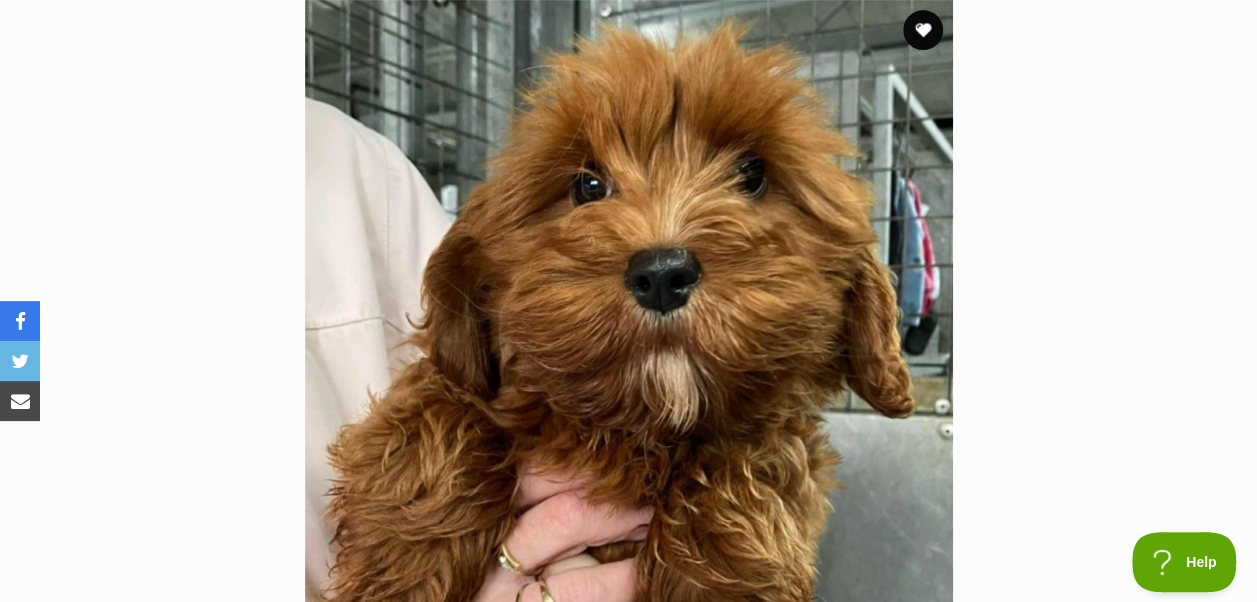 scroll, scrollTop: 218, scrollLeft: 0, axis: vertical 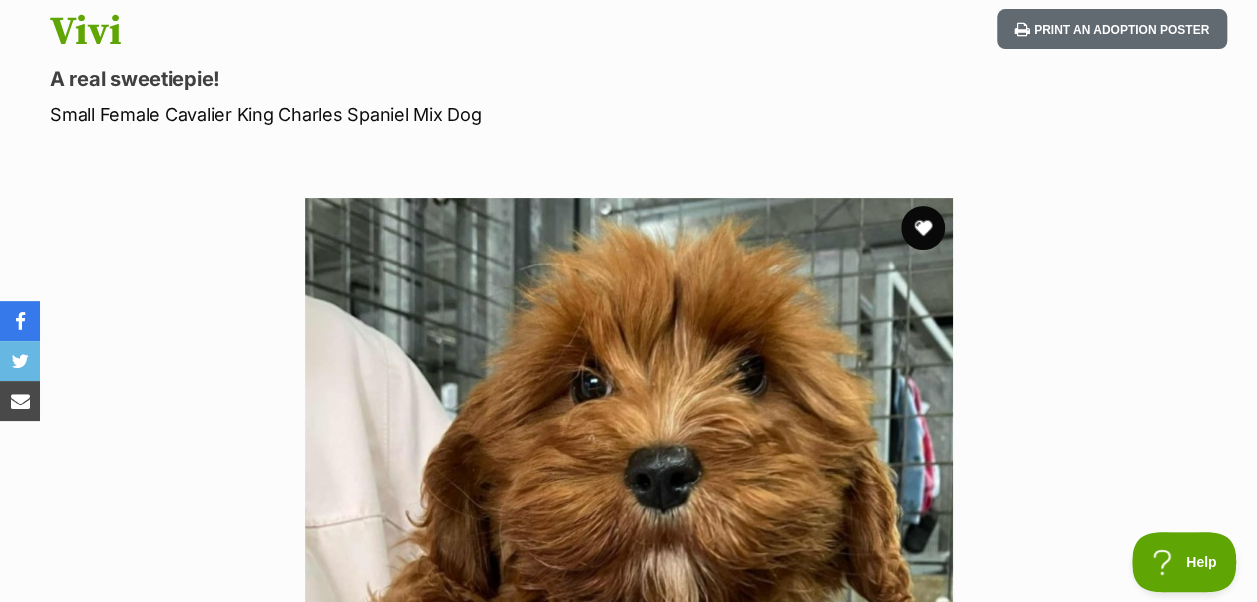 click at bounding box center (923, 228) 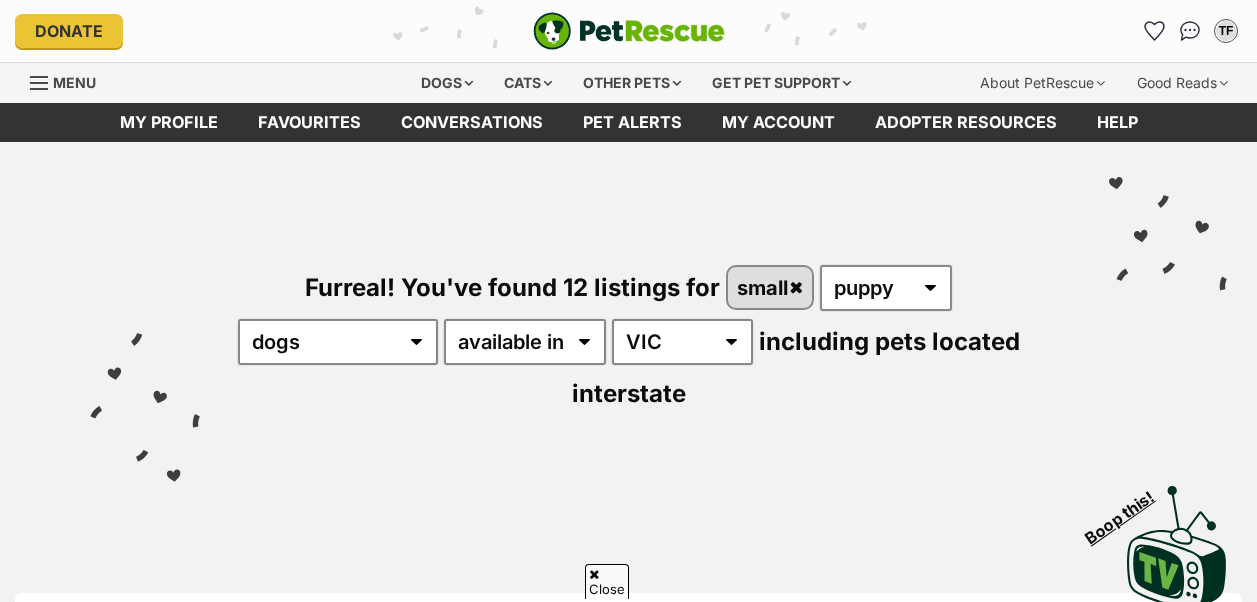 scroll, scrollTop: 1147, scrollLeft: 0, axis: vertical 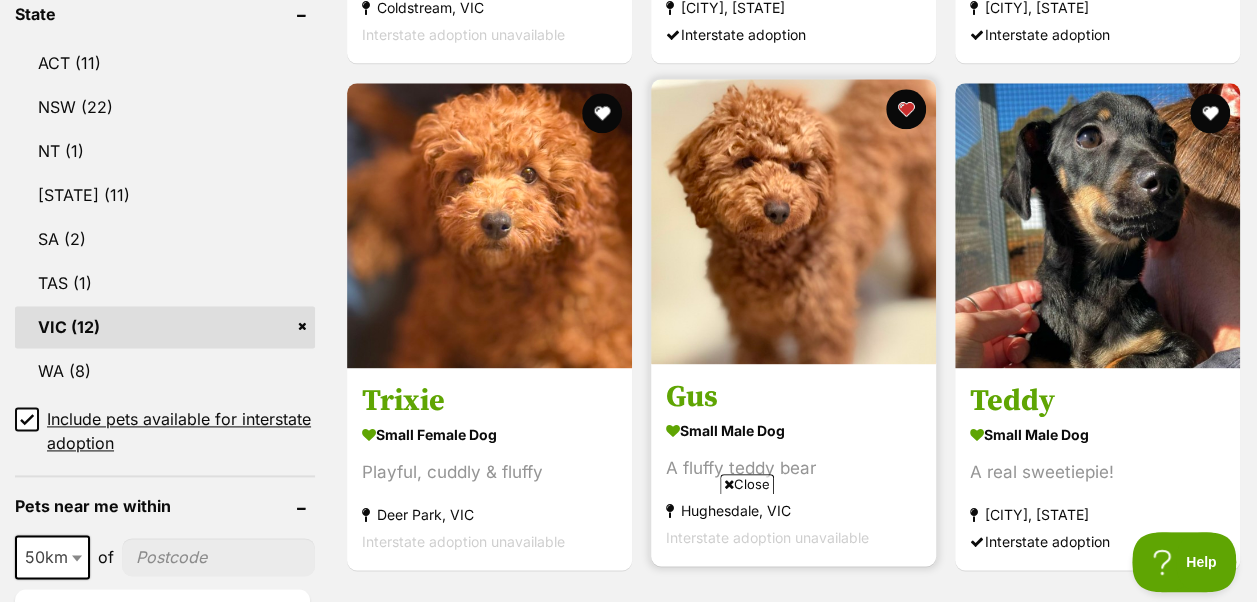 click on "Gus" at bounding box center (793, 397) 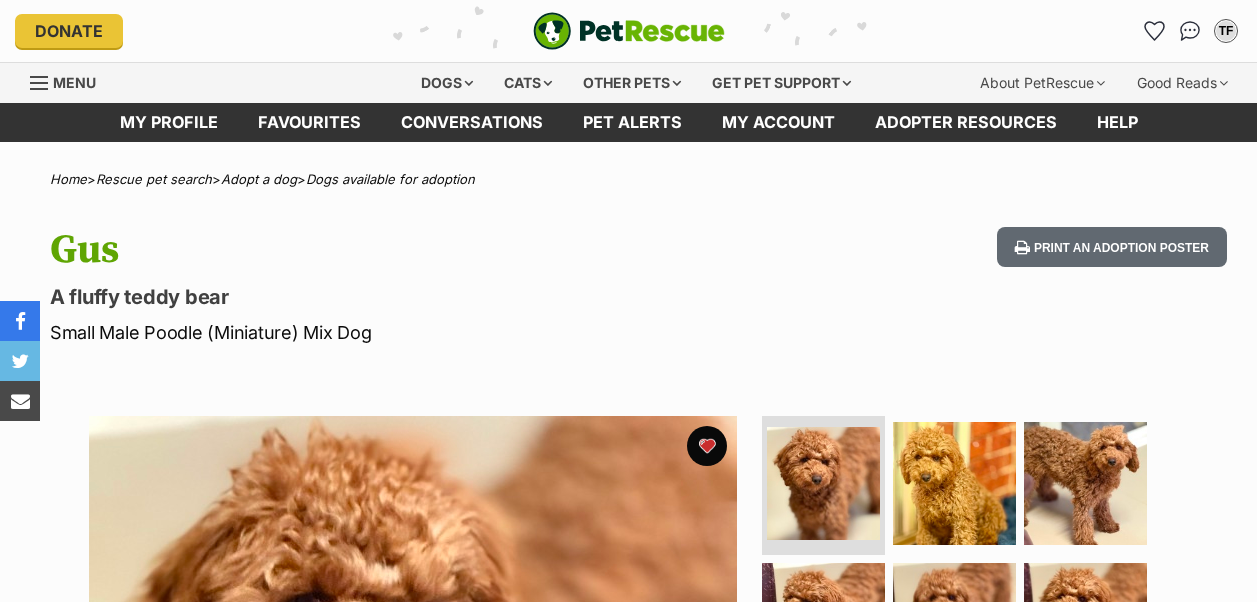 scroll, scrollTop: 176, scrollLeft: 0, axis: vertical 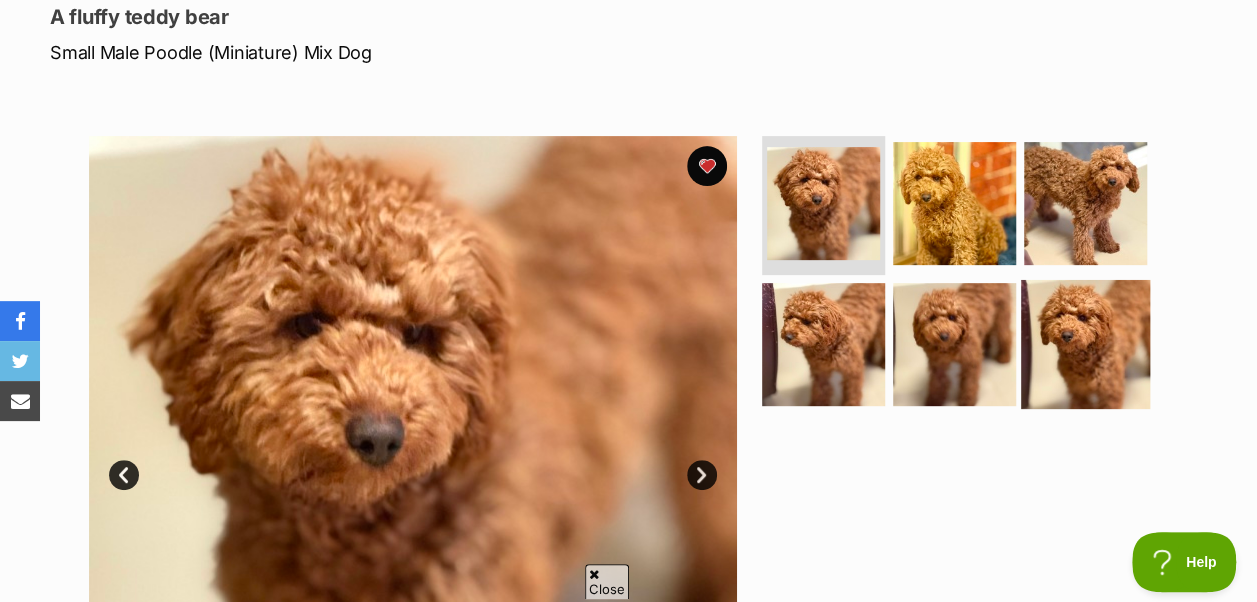 click at bounding box center [1085, 344] 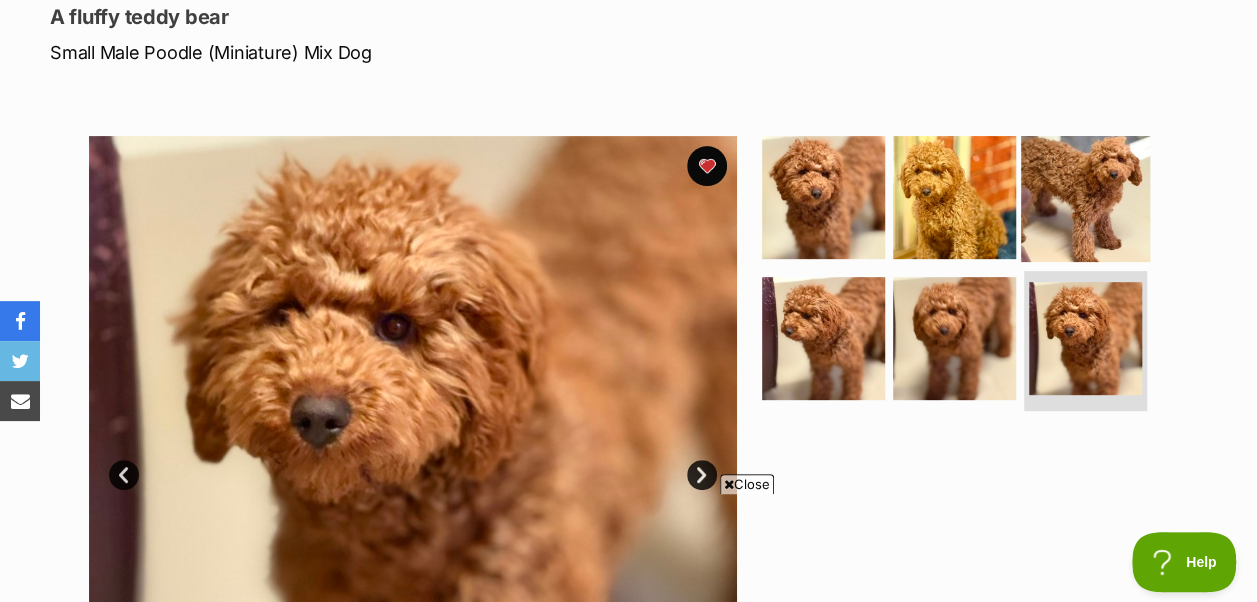 click at bounding box center (1085, 196) 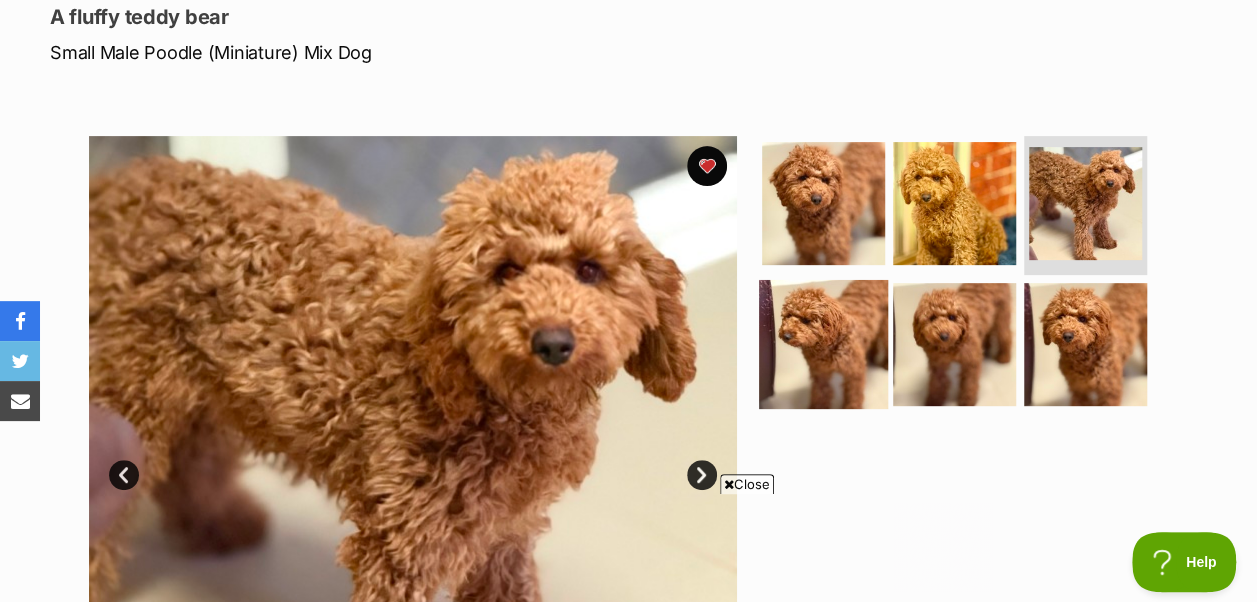 scroll, scrollTop: 0, scrollLeft: 0, axis: both 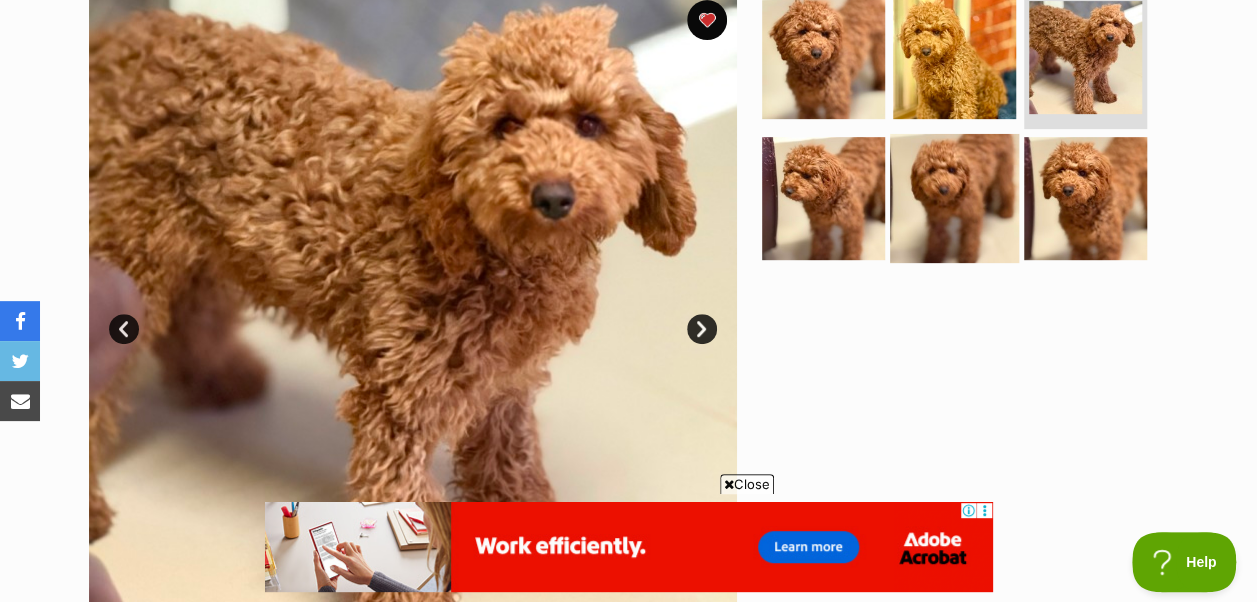 click at bounding box center (954, 198) 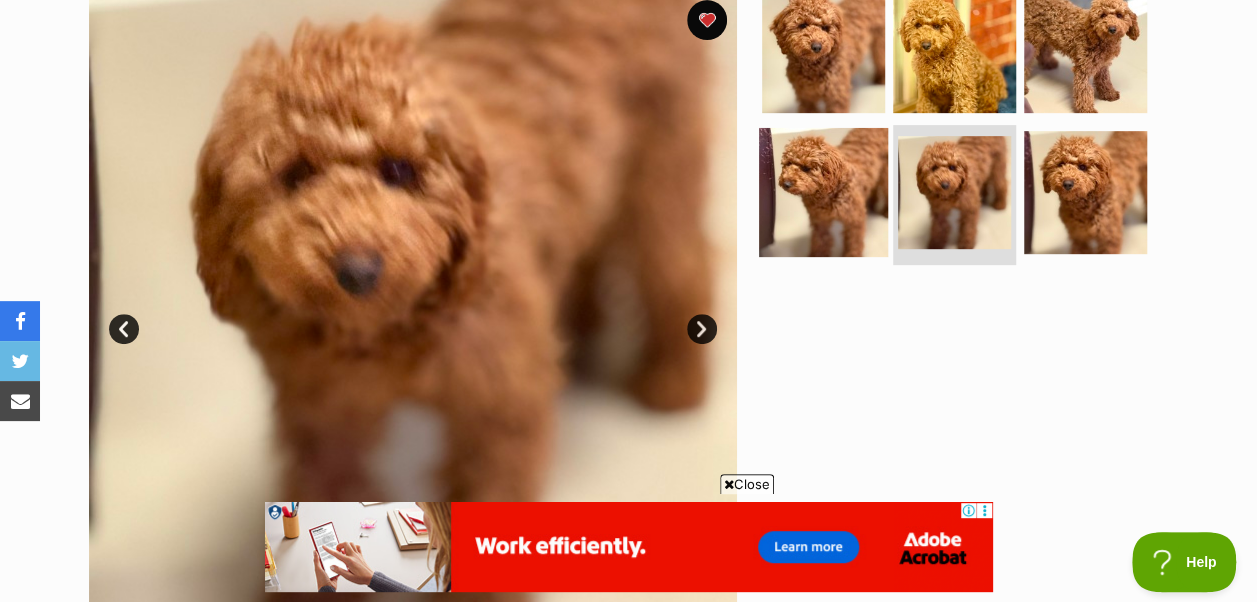 click at bounding box center (823, 192) 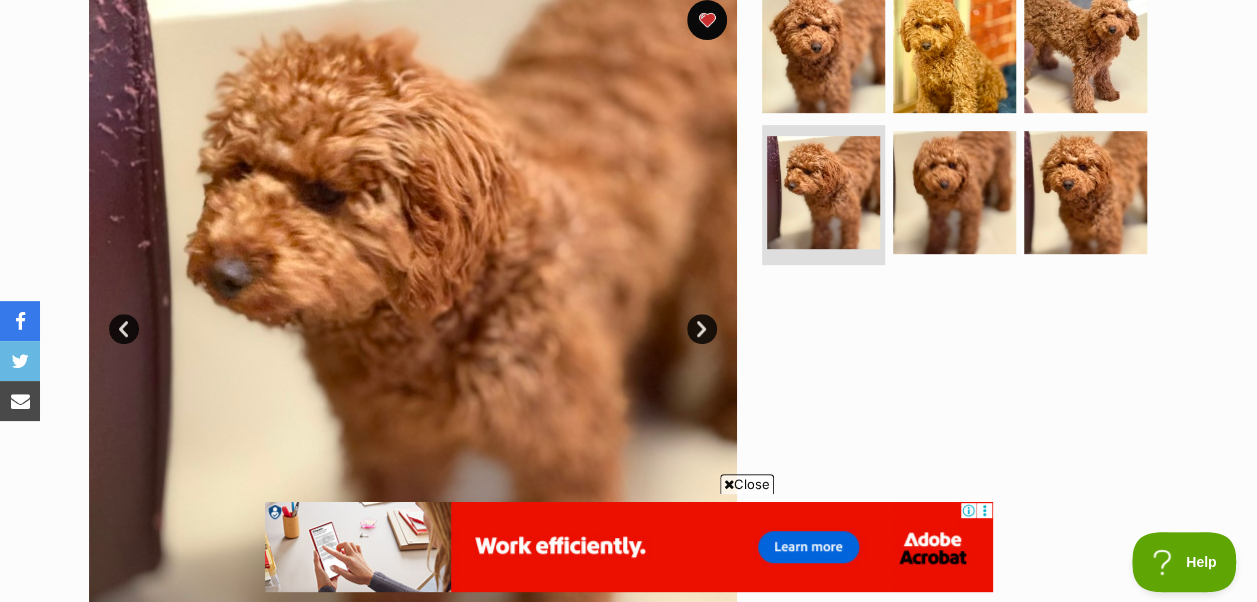 click on "Close" at bounding box center (747, 484) 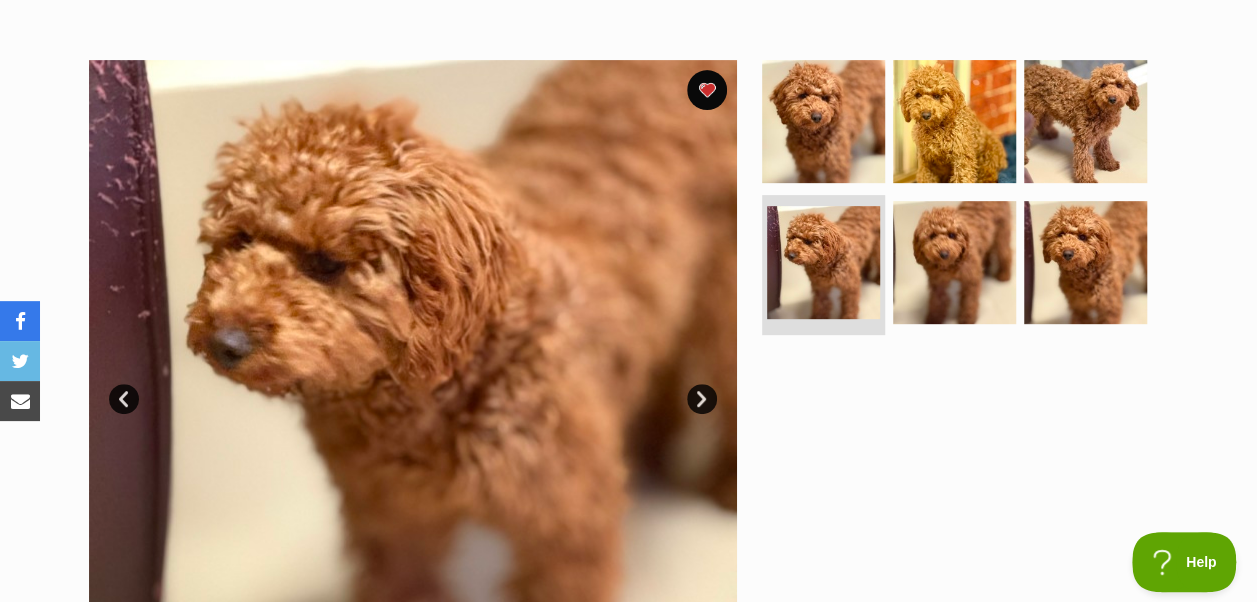 scroll, scrollTop: 0, scrollLeft: 0, axis: both 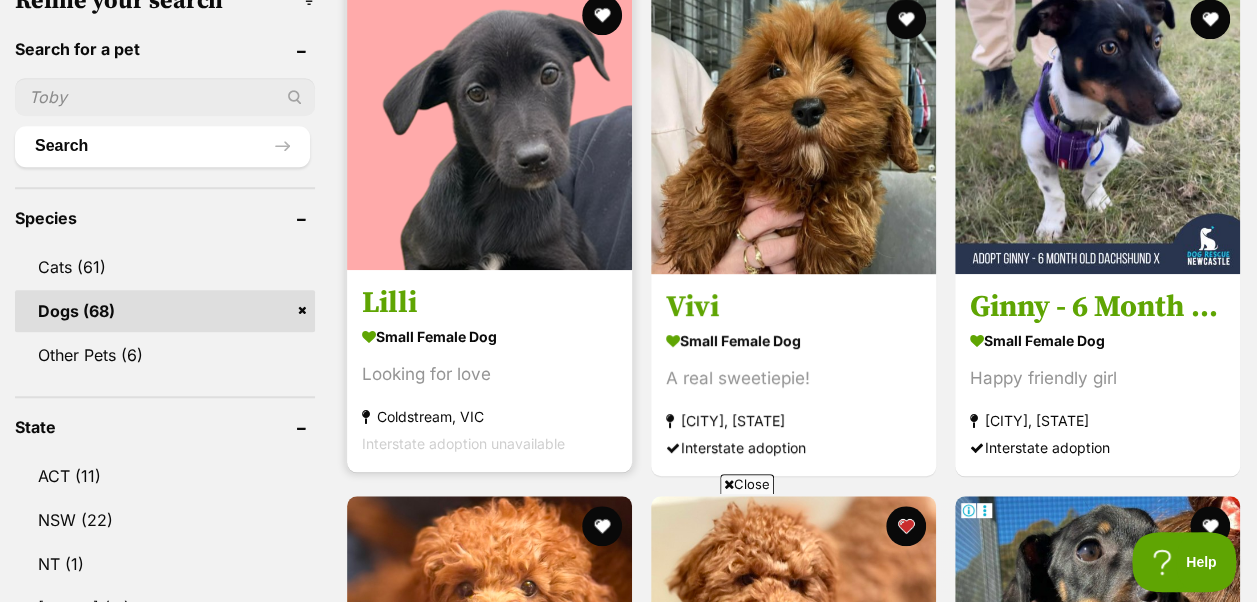 click on "small female Dog
Looking for love
[CITY], [STATE]
Interstate adoption unavailable" at bounding box center [489, 390] 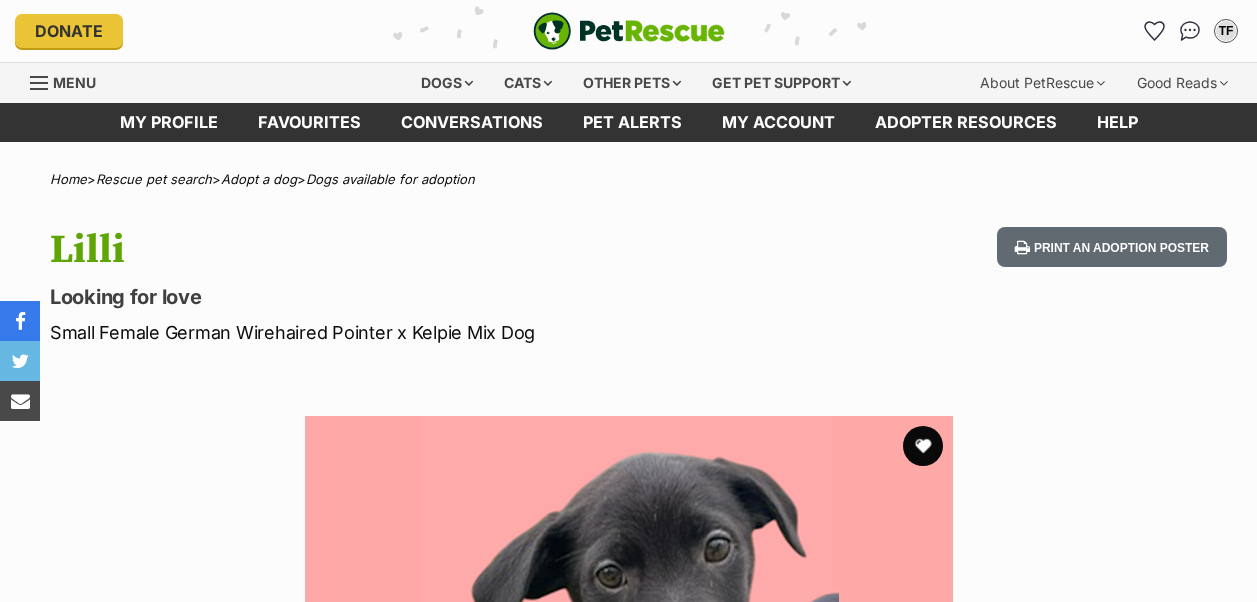 scroll, scrollTop: 0, scrollLeft: 0, axis: both 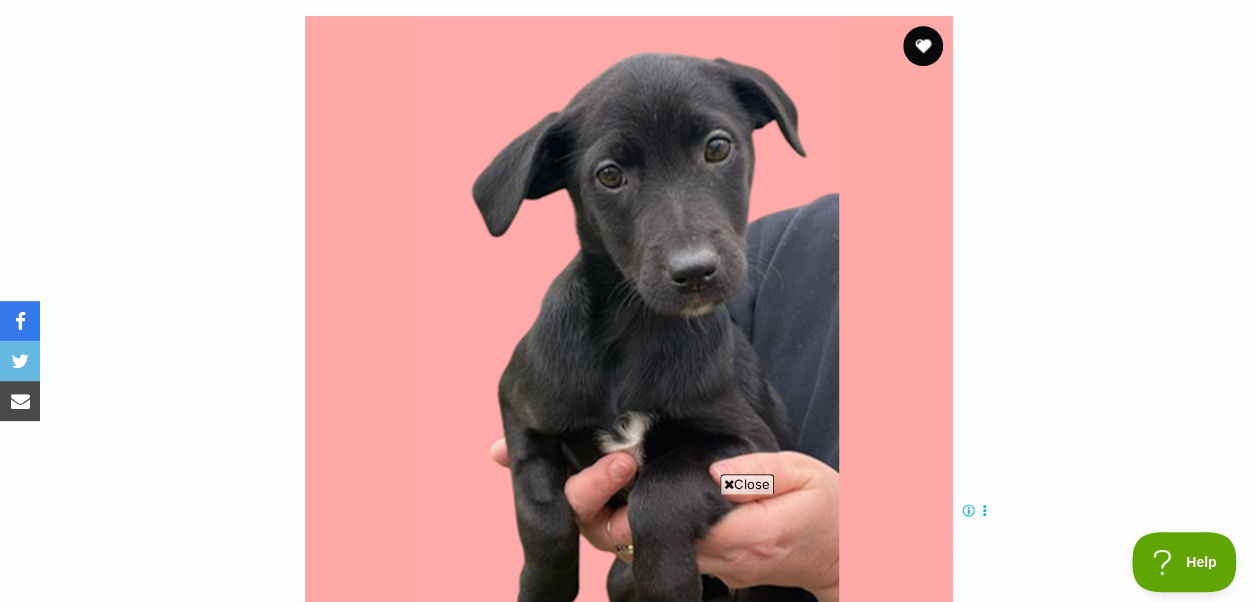 click on "Close" at bounding box center [747, 484] 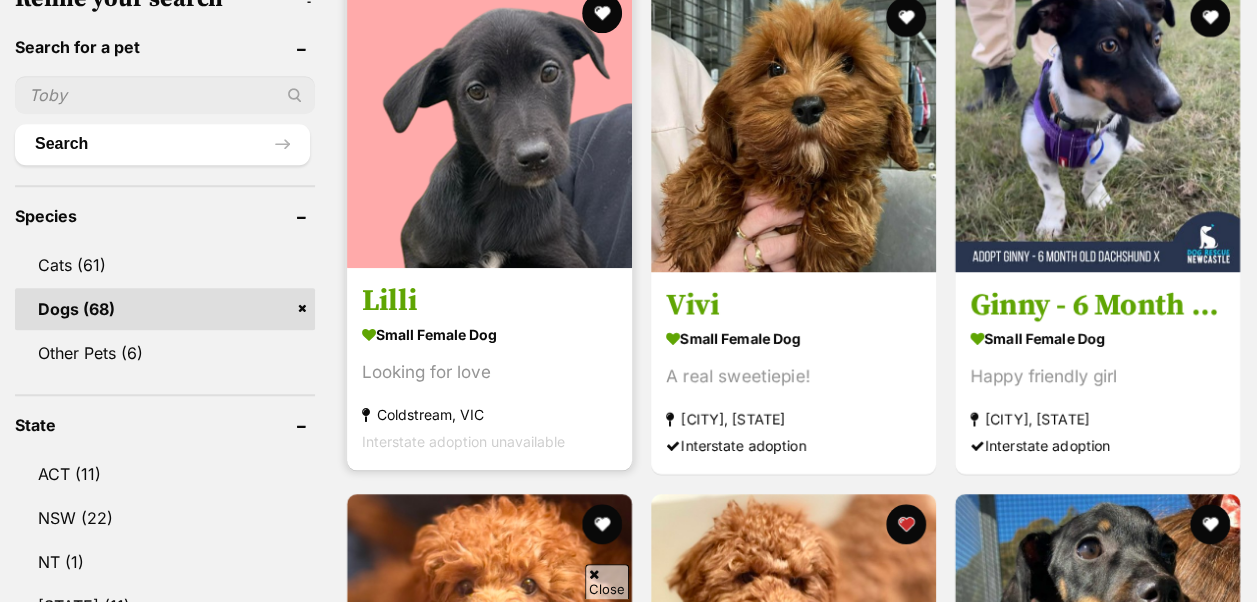 scroll, scrollTop: 0, scrollLeft: 0, axis: both 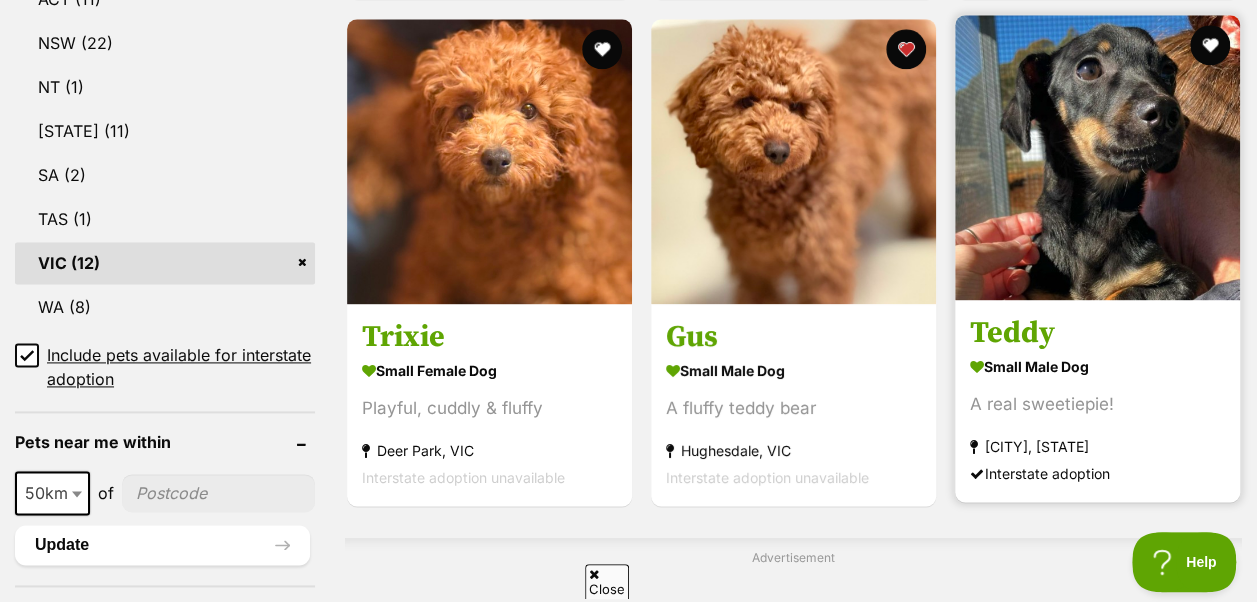 click on "Teddy" at bounding box center (1097, 333) 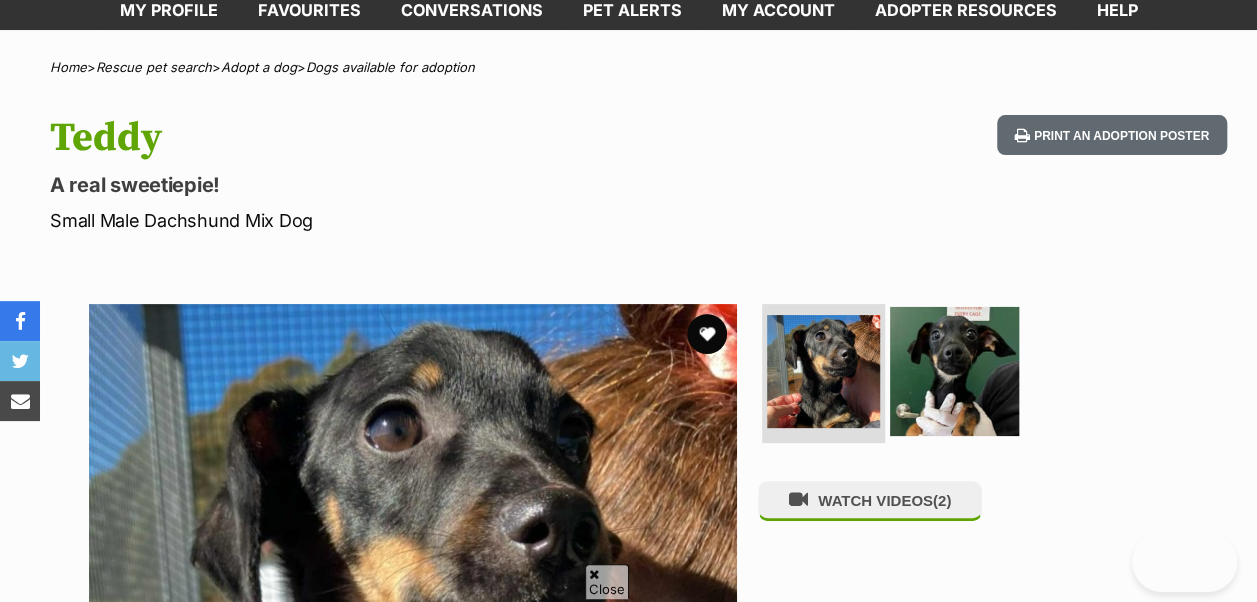 scroll, scrollTop: 112, scrollLeft: 0, axis: vertical 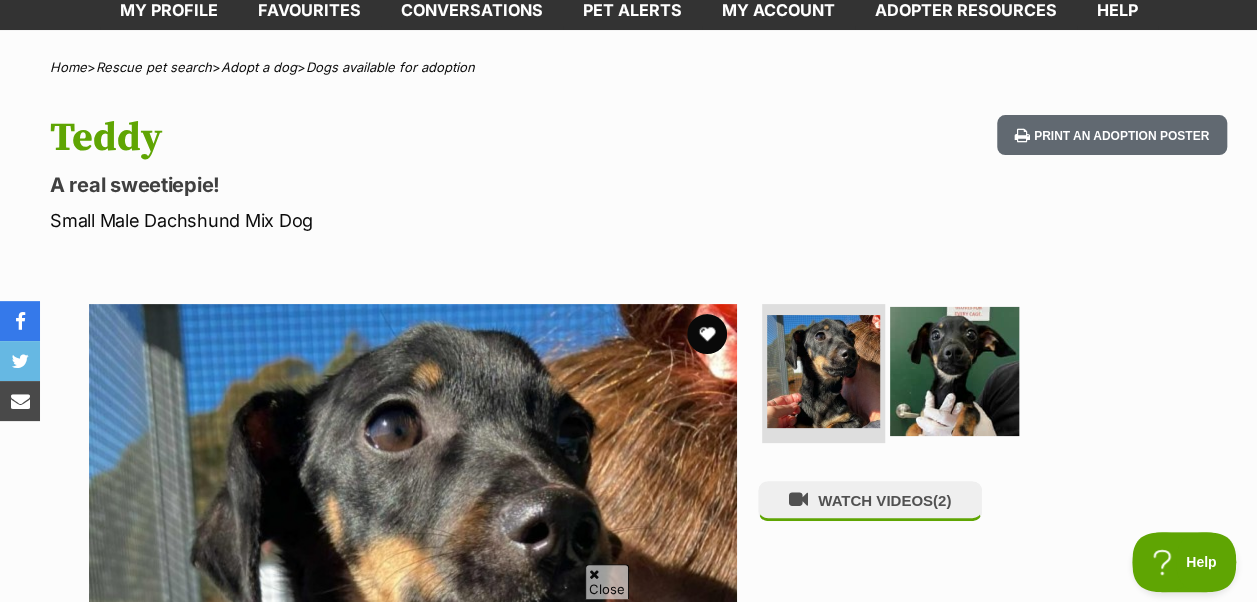 click at bounding box center (954, 370) 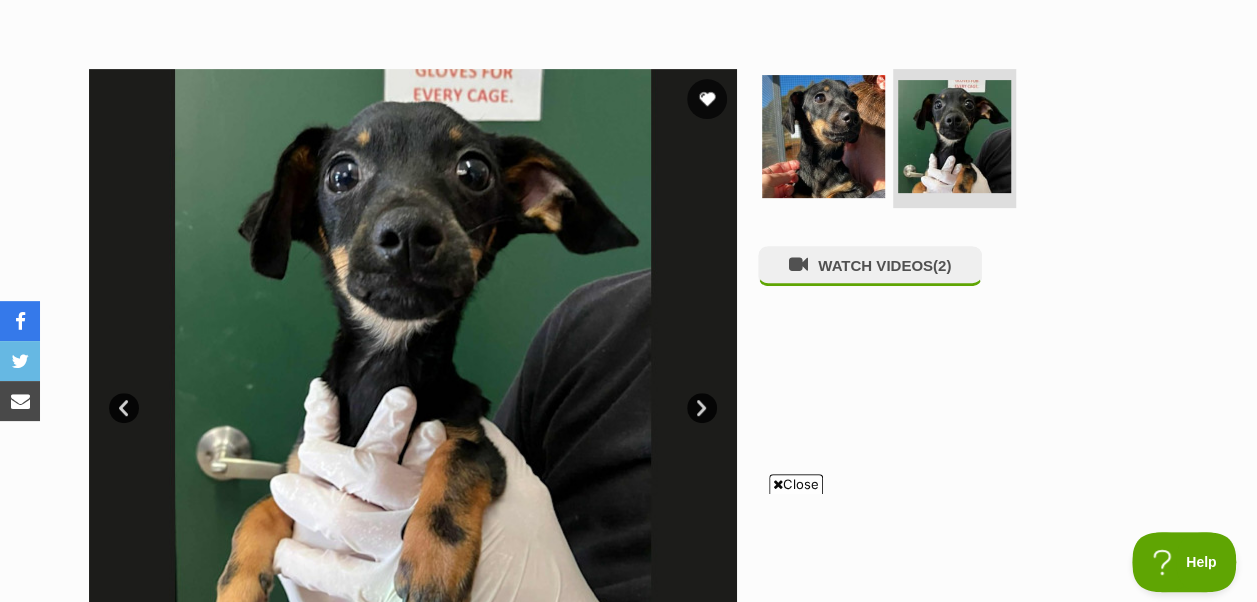 scroll, scrollTop: 346, scrollLeft: 0, axis: vertical 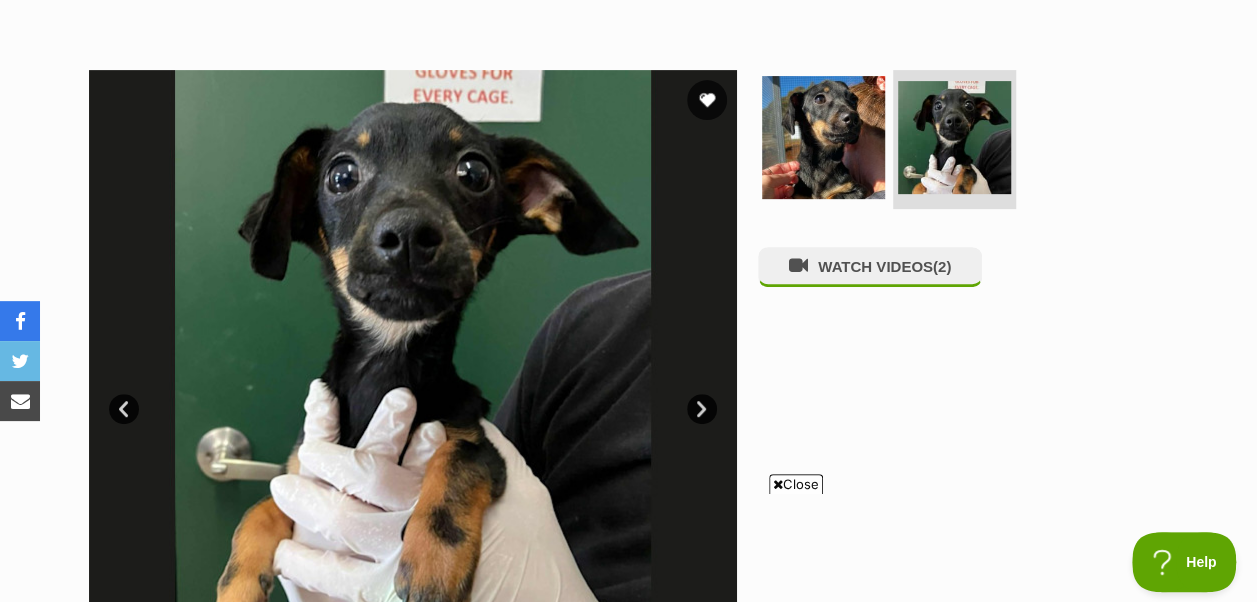 click on "Close" at bounding box center [796, 484] 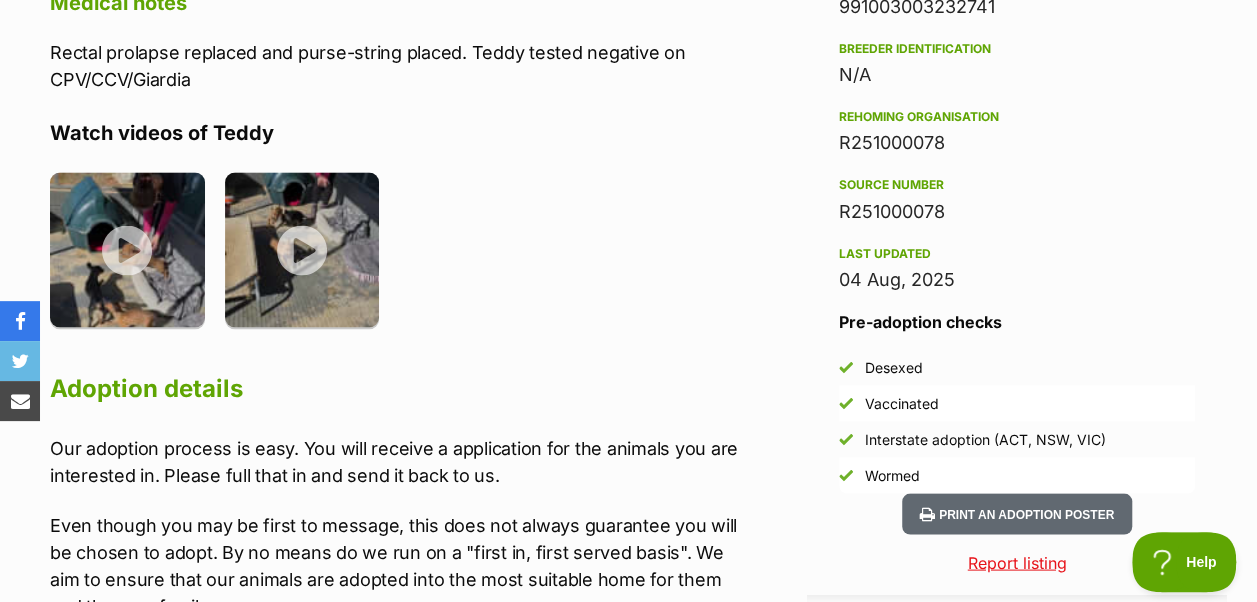 scroll, scrollTop: 1682, scrollLeft: 0, axis: vertical 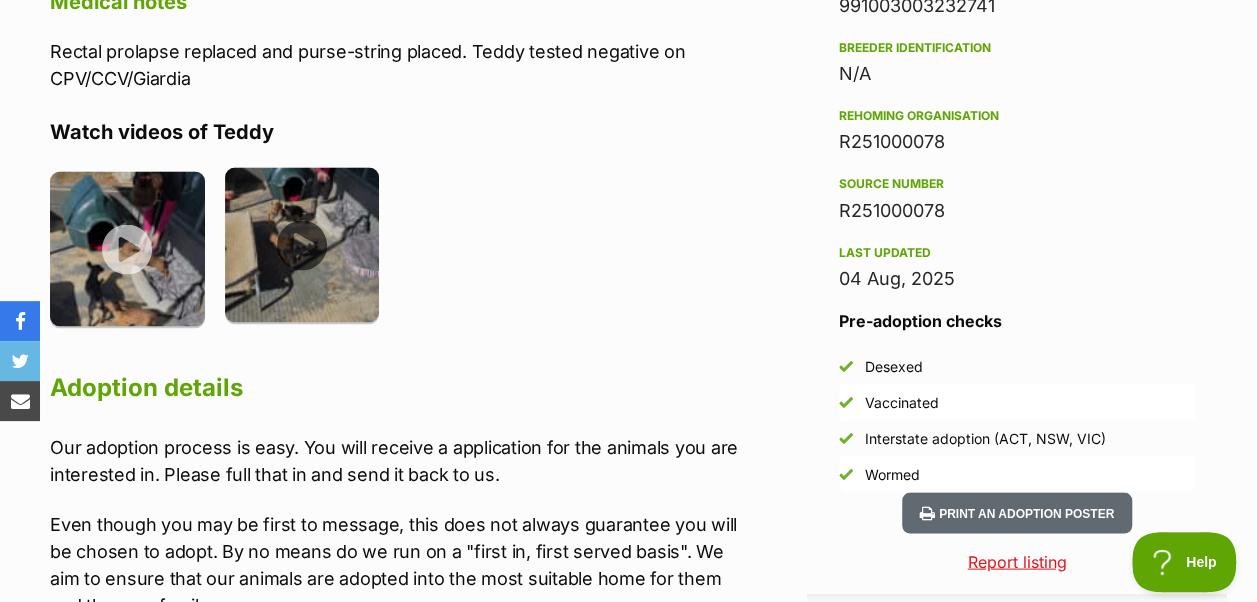 click at bounding box center [302, 244] 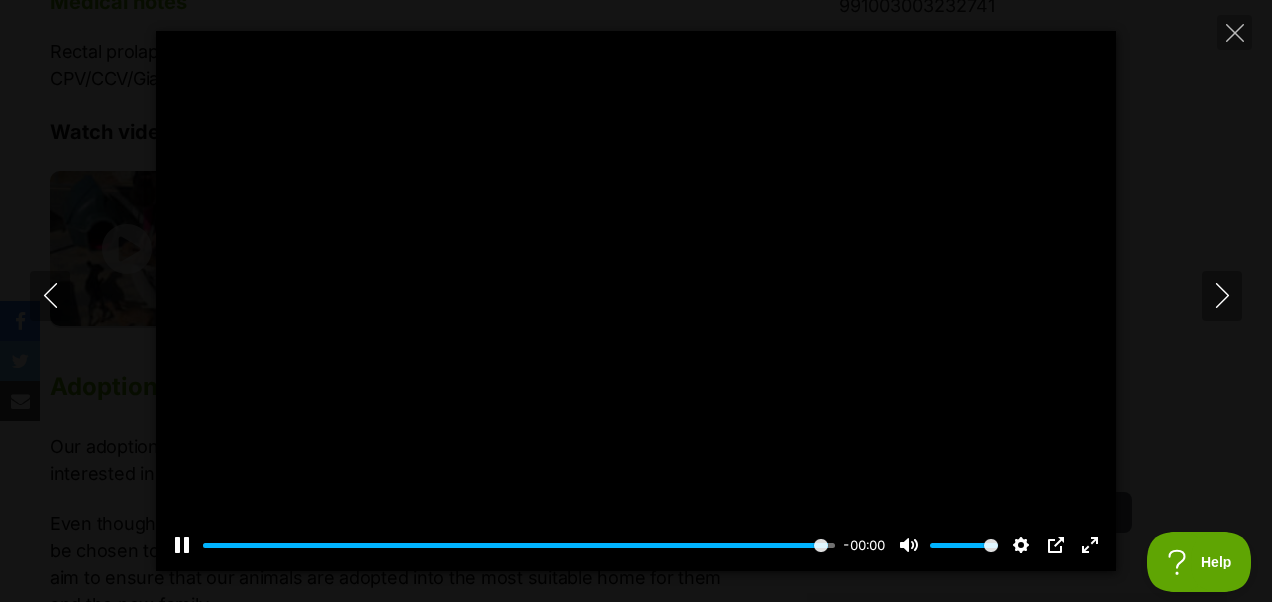 type on "100" 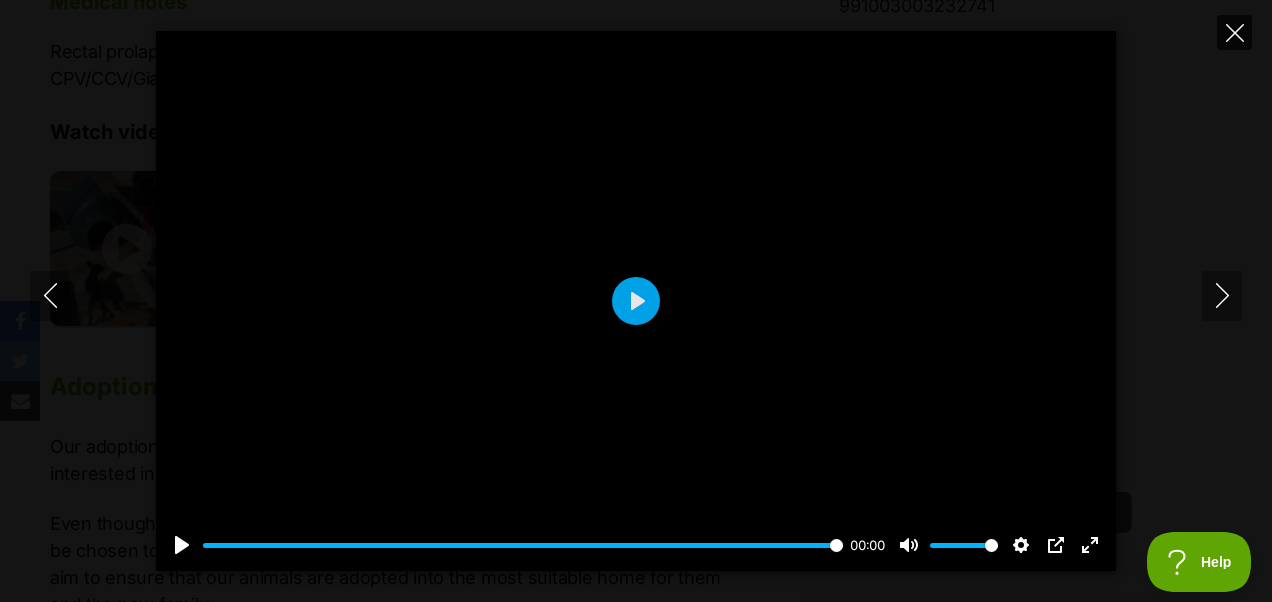 click at bounding box center (1234, 32) 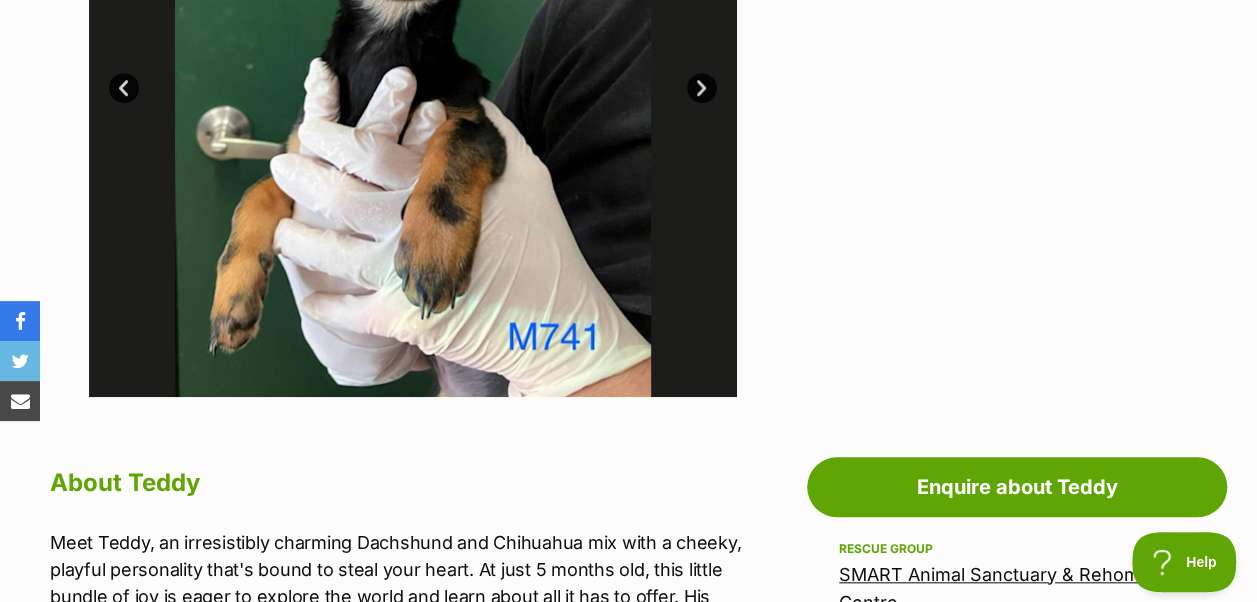 scroll, scrollTop: 0, scrollLeft: 0, axis: both 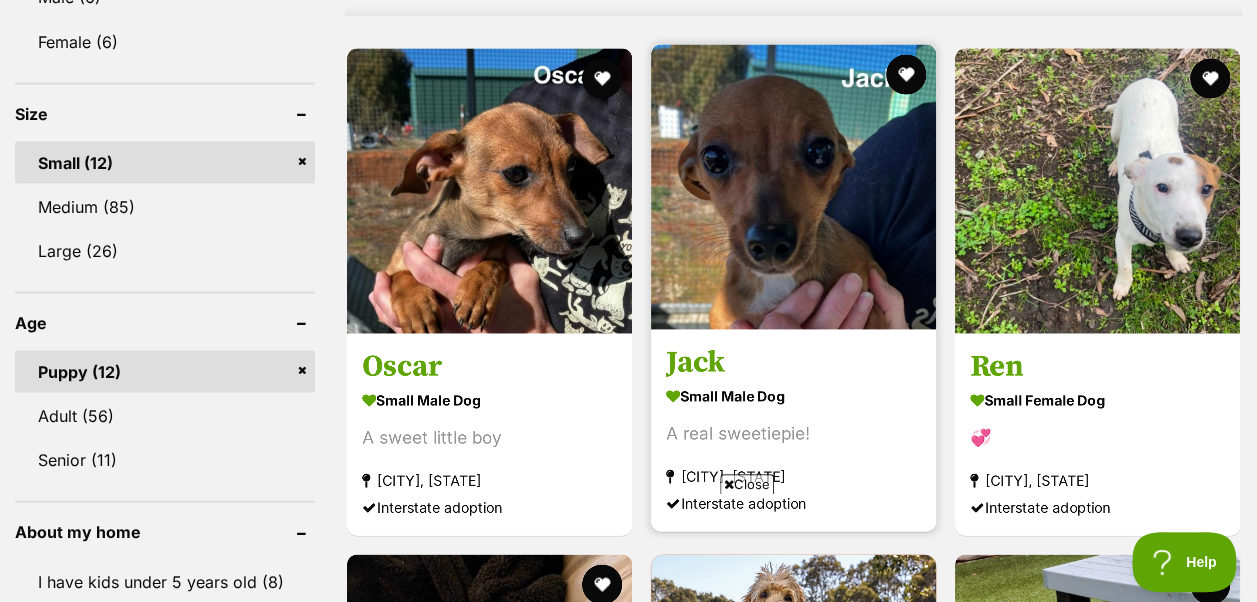 click on "Jack" at bounding box center [793, 362] 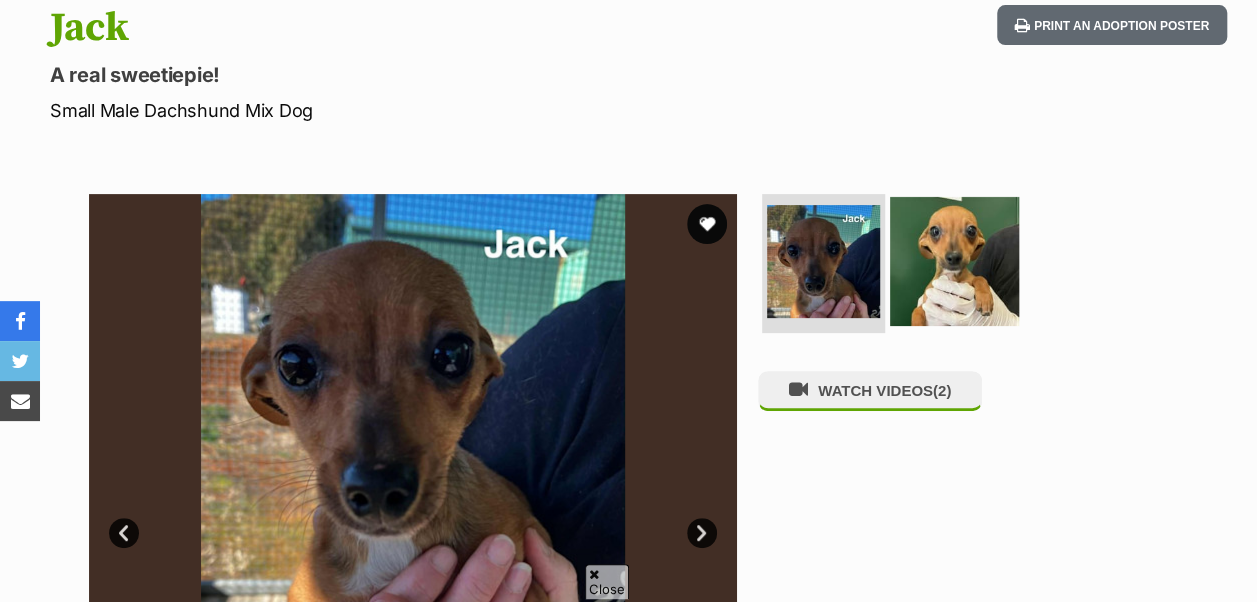scroll, scrollTop: 222, scrollLeft: 0, axis: vertical 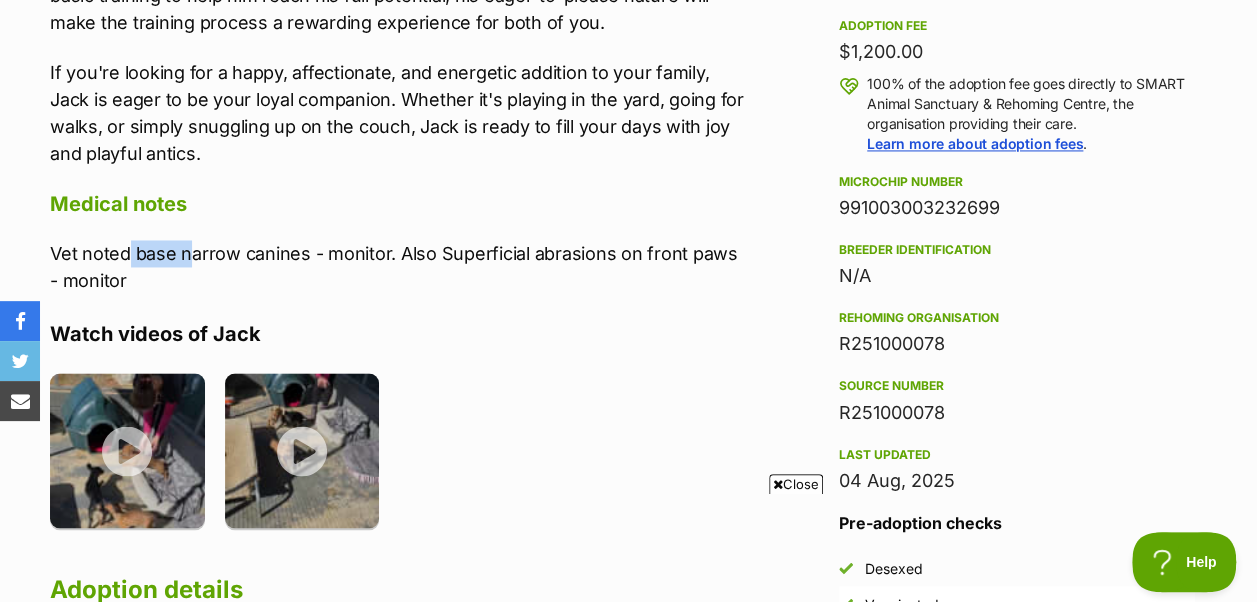 drag, startPoint x: 192, startPoint y: 251, endPoint x: 114, endPoint y: 248, distance: 78.05767 